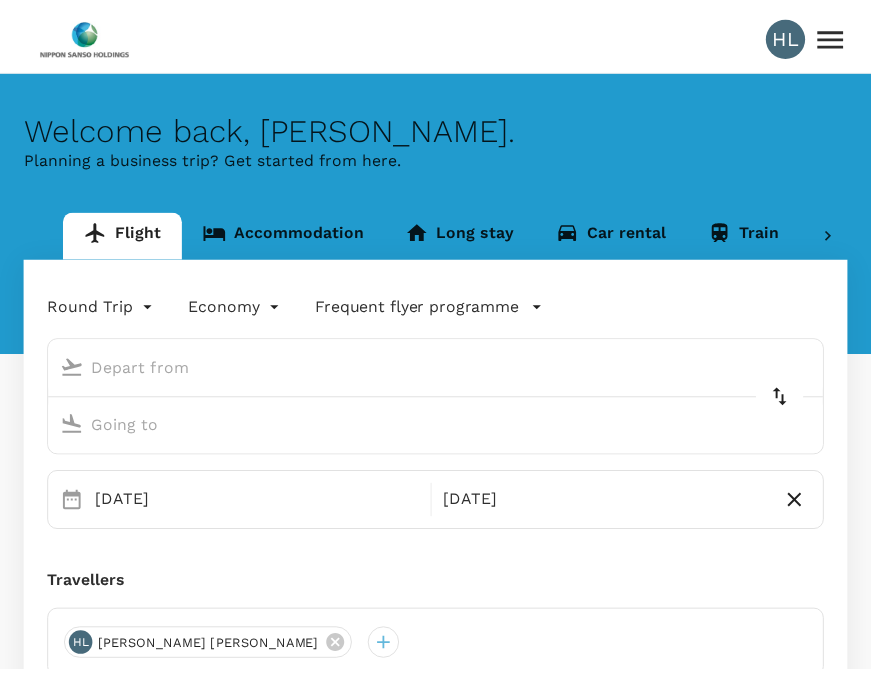 scroll, scrollTop: 0, scrollLeft: 0, axis: both 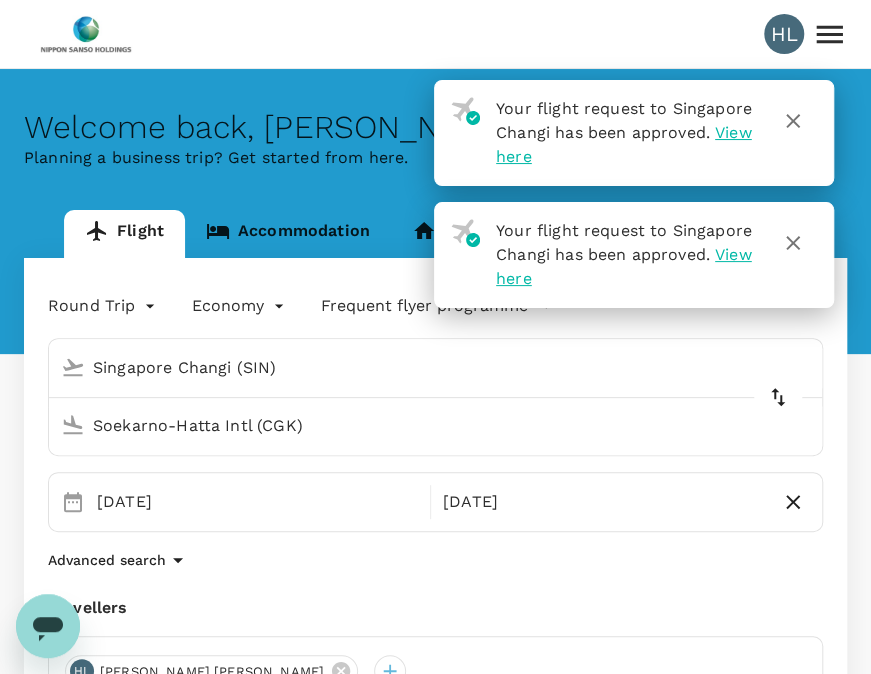 type on "Singapore Changi (SIN)" 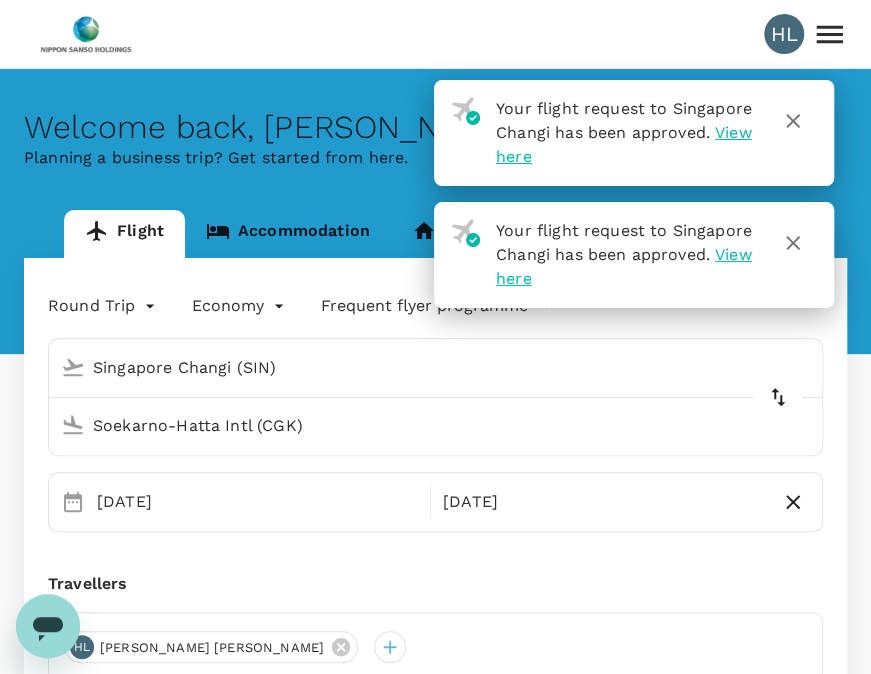 type 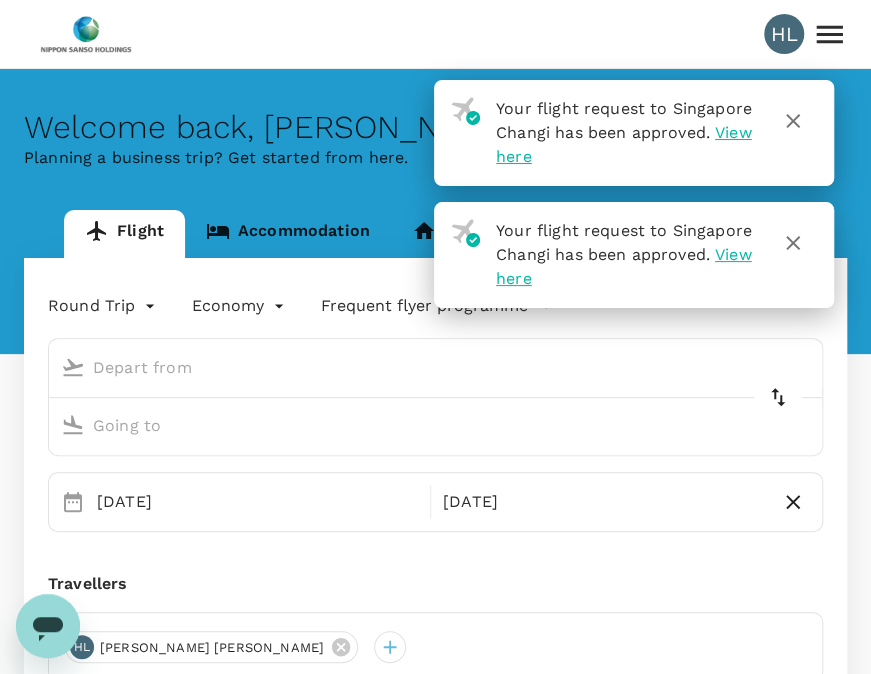 type on "Singapore Changi (SIN)" 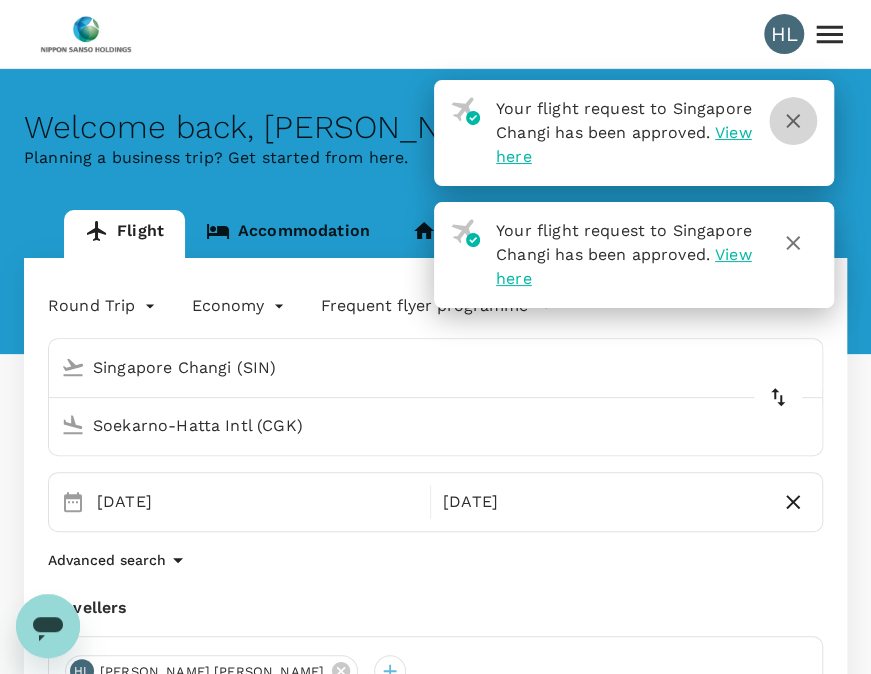 click 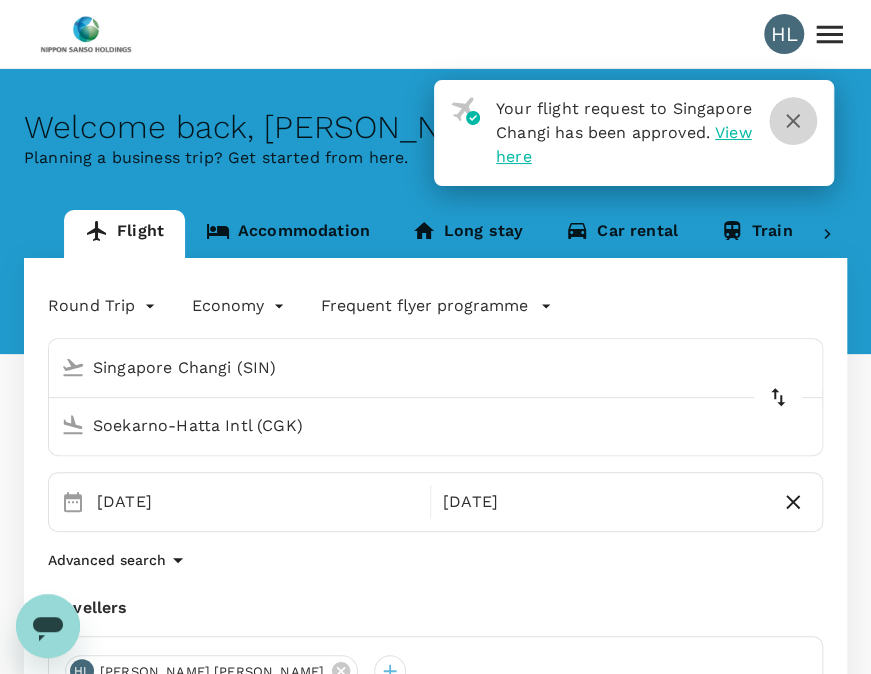 click 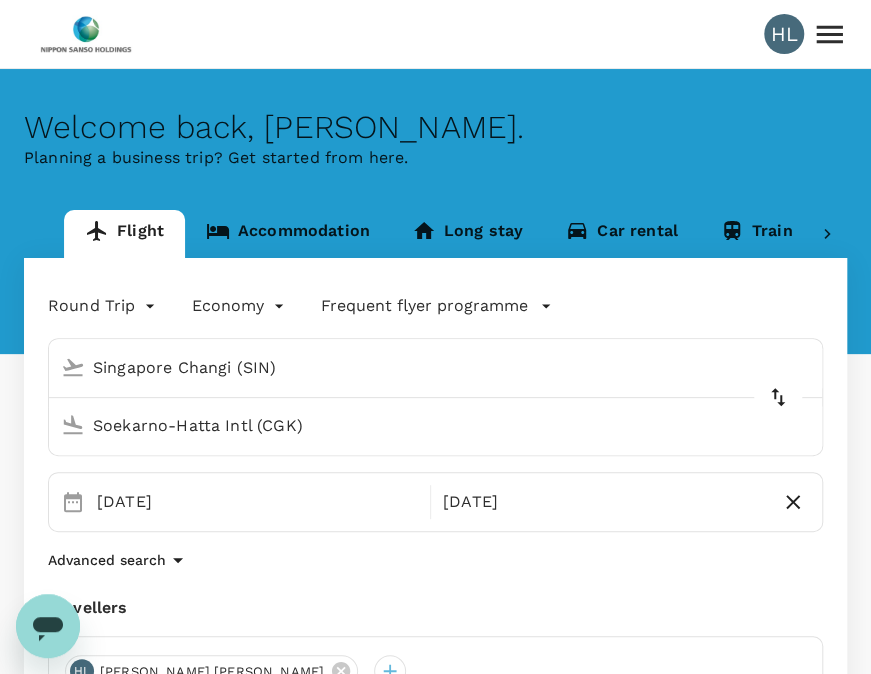 click on "Singapore Changi (SIN)" at bounding box center (416, 367) 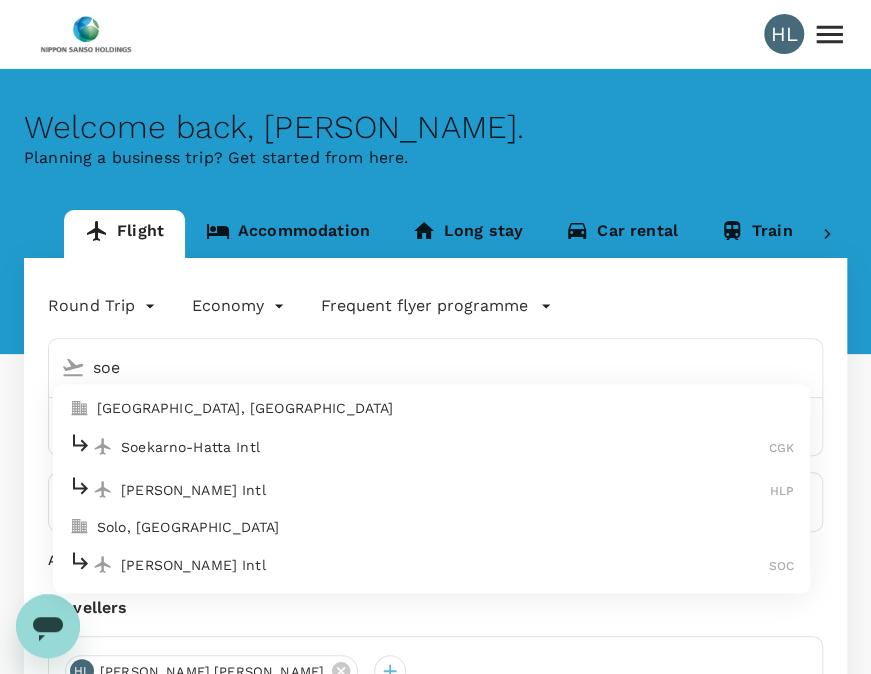 click on "Soekarno-Hatta Intl" at bounding box center (445, 446) 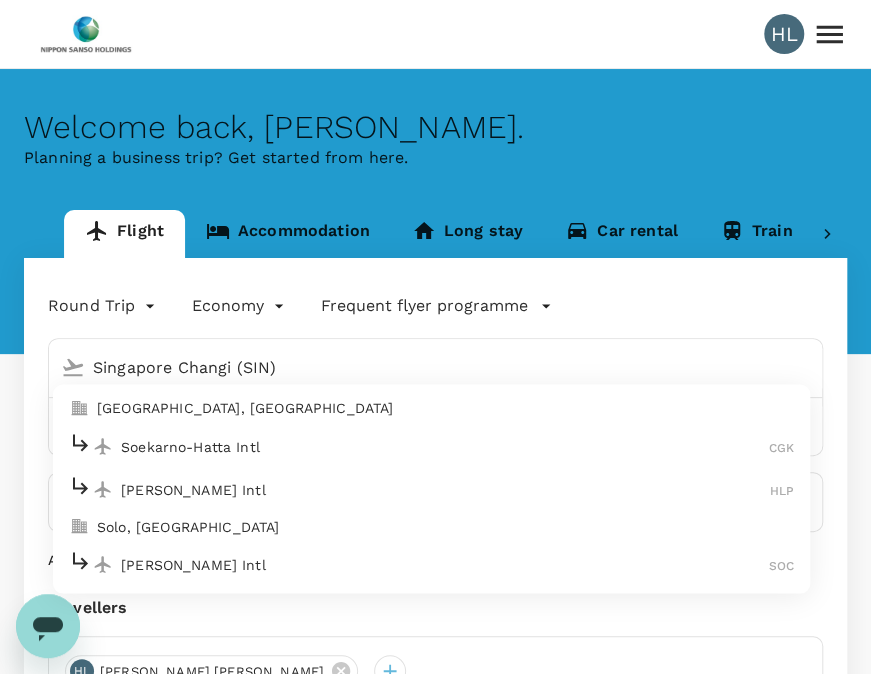 type on "Soekarno-Hatta Intl (CGK)" 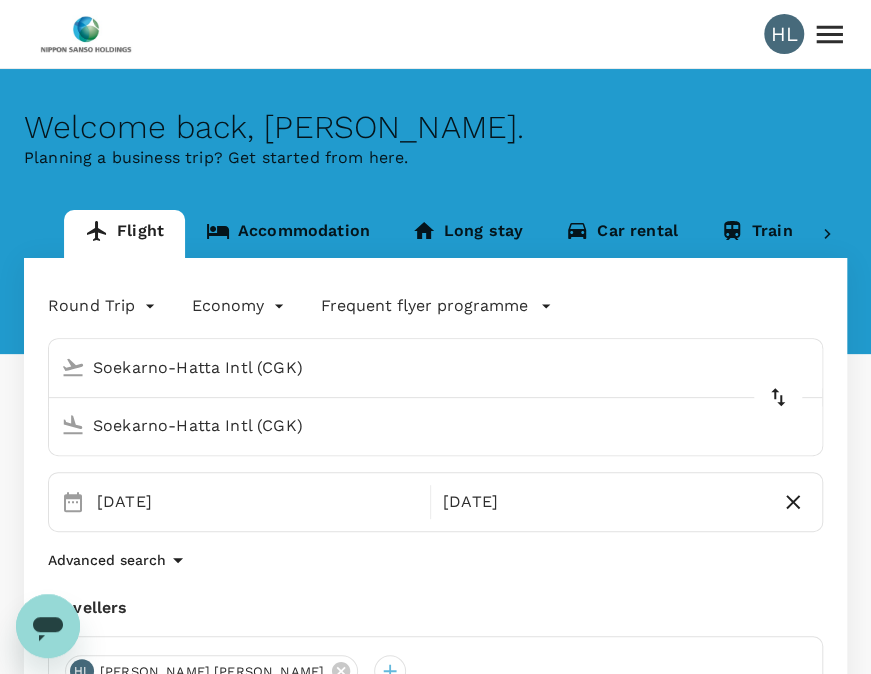 click on "Soekarno-Hatta Intl (CGK)" at bounding box center [416, 425] 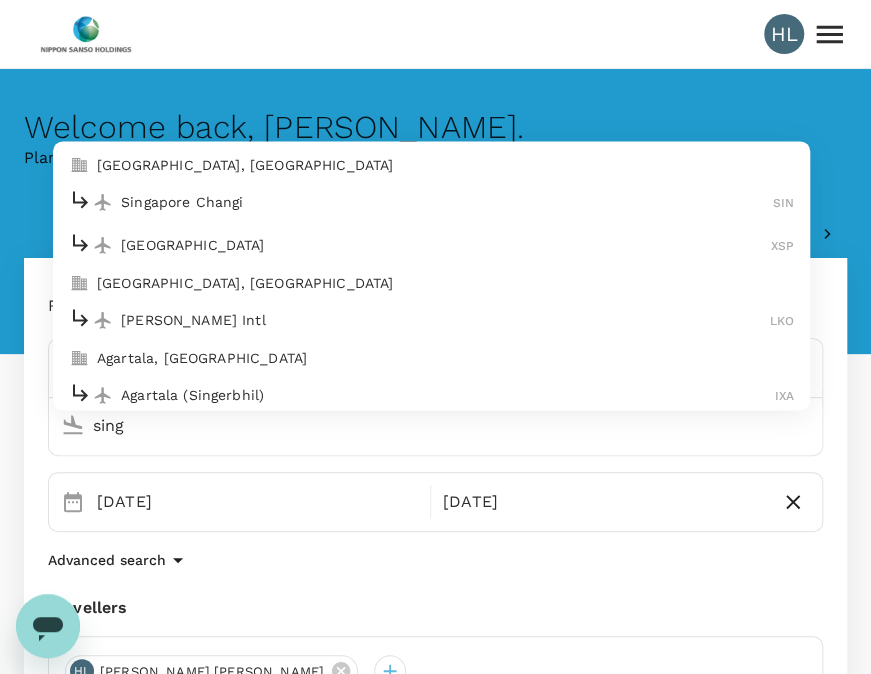 click on "Singapore Changi" at bounding box center (447, 203) 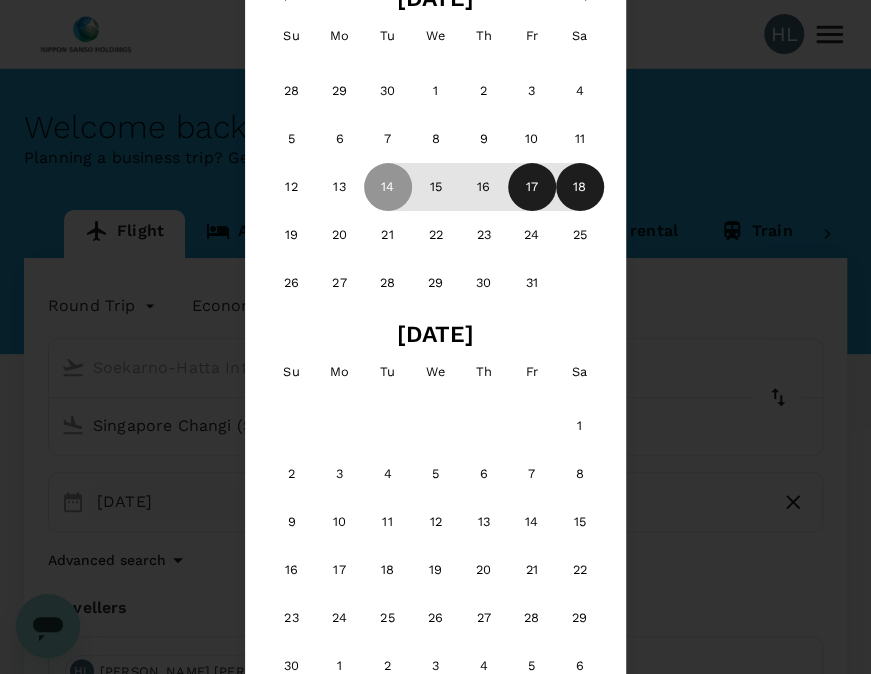 type on "Singapore Changi (SIN)" 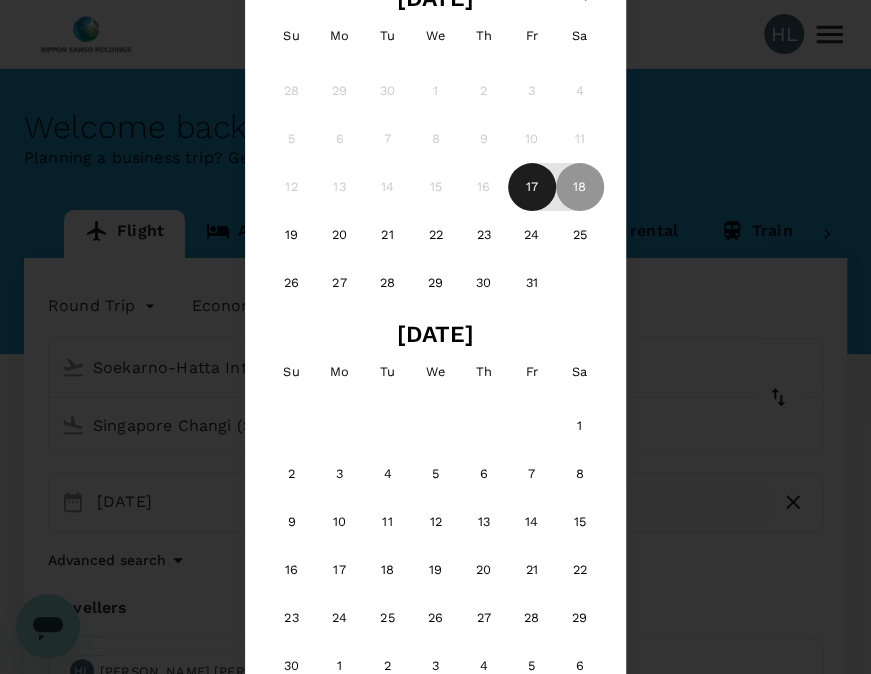 click on "17" at bounding box center (532, 187) 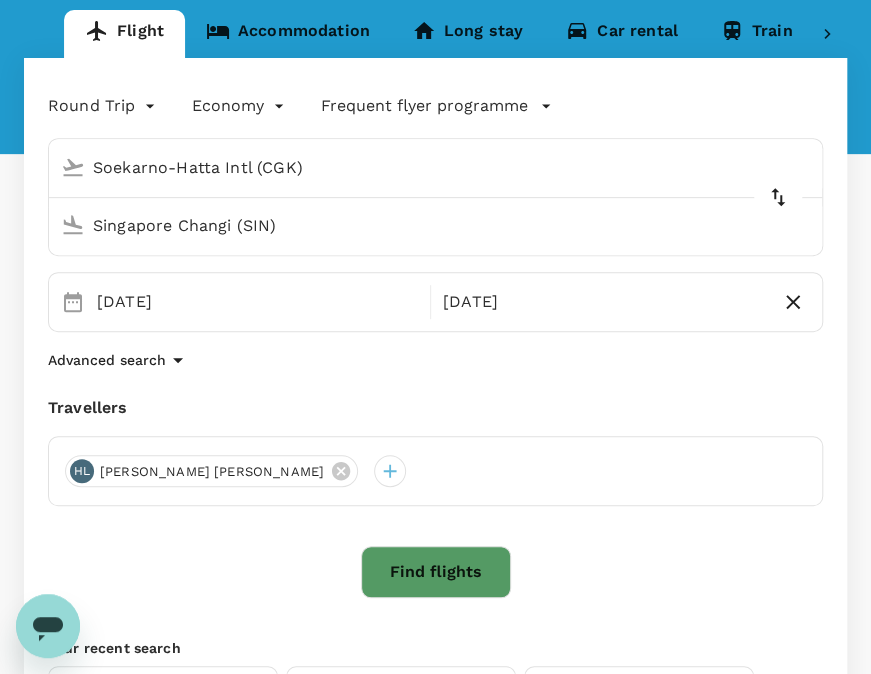 scroll, scrollTop: 100, scrollLeft: 0, axis: vertical 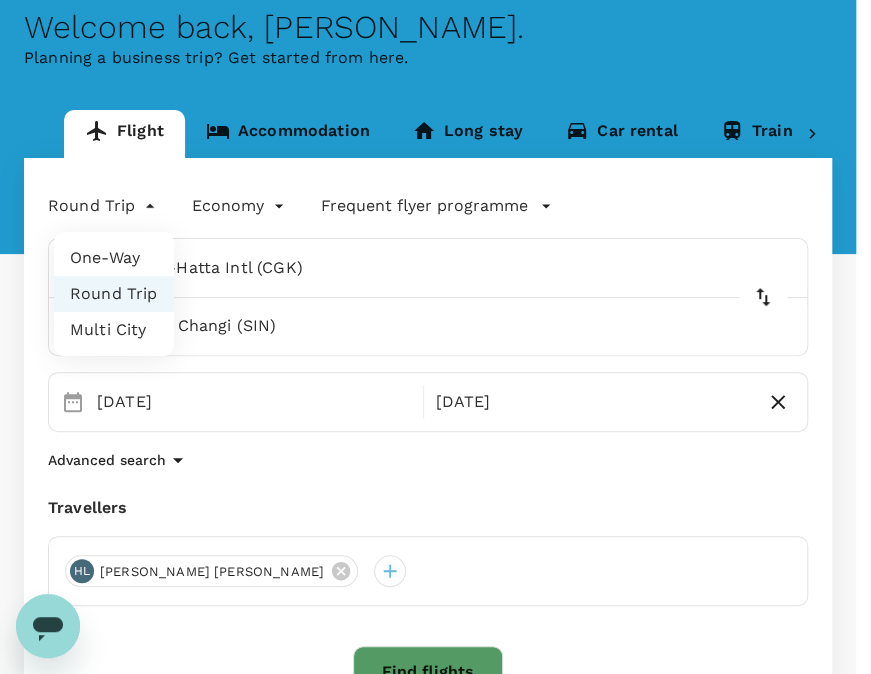 click on "HL Welcome back , [PERSON_NAME] . Planning a business trip? Get started from here. Flight Accommodation Long stay Car rental Train Concierge Round Trip roundtrip Economy economy Frequent flyer programme Soekarno-Hatta Intl (CGK) Singapore Changi (SIN) Selected date: [DATE] [DATE] Selected date: [DATE] [DATE] Advanced search Travellers   [PERSON_NAME] [PERSON_NAME] Find flights Your recent search Flight to [GEOGRAPHIC_DATA] SIN - MNL [DATE] - [DATE] · 1 Traveller Flight to [GEOGRAPHIC_DATA] CGK - SIN [DATE] - [DATE] · 1 Traveller Flight to [GEOGRAPHIC_DATA] CGK - SIN [DATE] - [DATE] · 1 Traveller Version 3.46.3 Privacy Policy Terms of Use Help Centre Nippon Sanso Holdings Singapore Pte Ltd [PERSON_NAME] [PERSON_NAME] Trips Book Approvals 0 Reports People Manage My Profile Travel preferences Travel Documents Travel Policy Guest Sign out Frequent flyer programme Singapore Airlines PPS Club/ KrisFlyer Add new One-Way Round Trip Multi City" at bounding box center [435, 451] 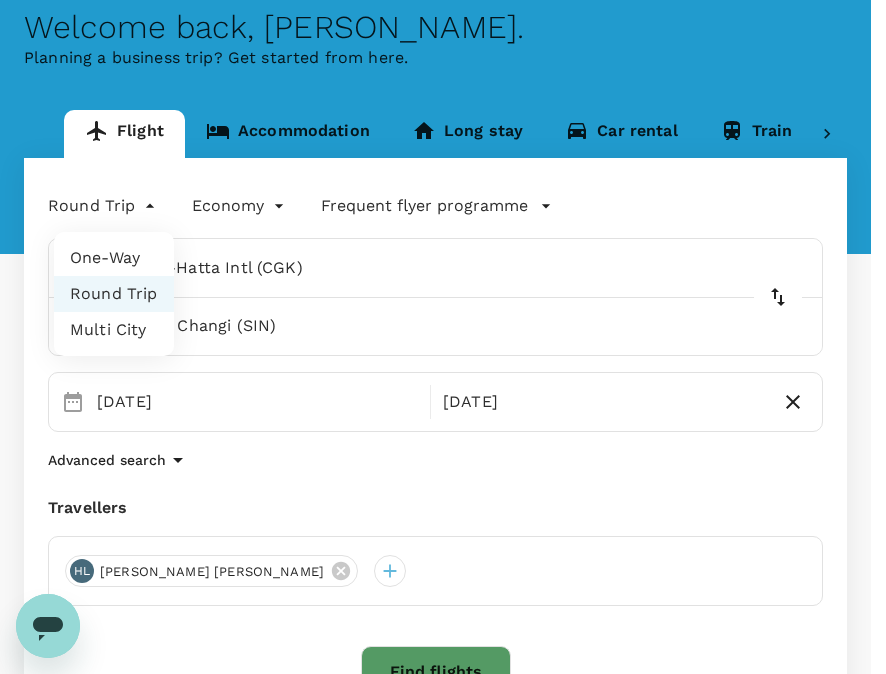 click on "One-Way" at bounding box center [114, 258] 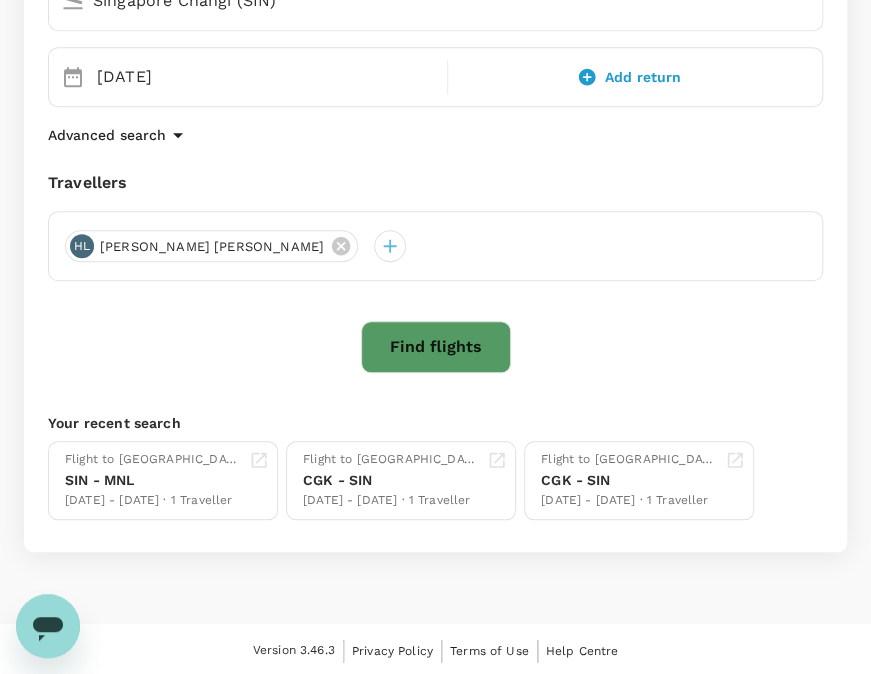 scroll, scrollTop: 225, scrollLeft: 0, axis: vertical 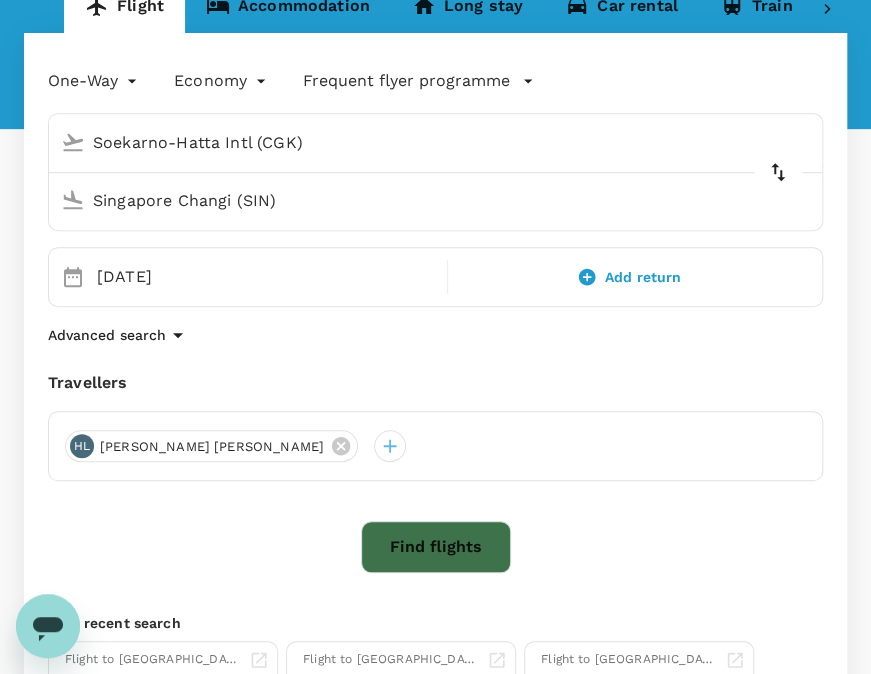 click on "Find flights" at bounding box center (436, 547) 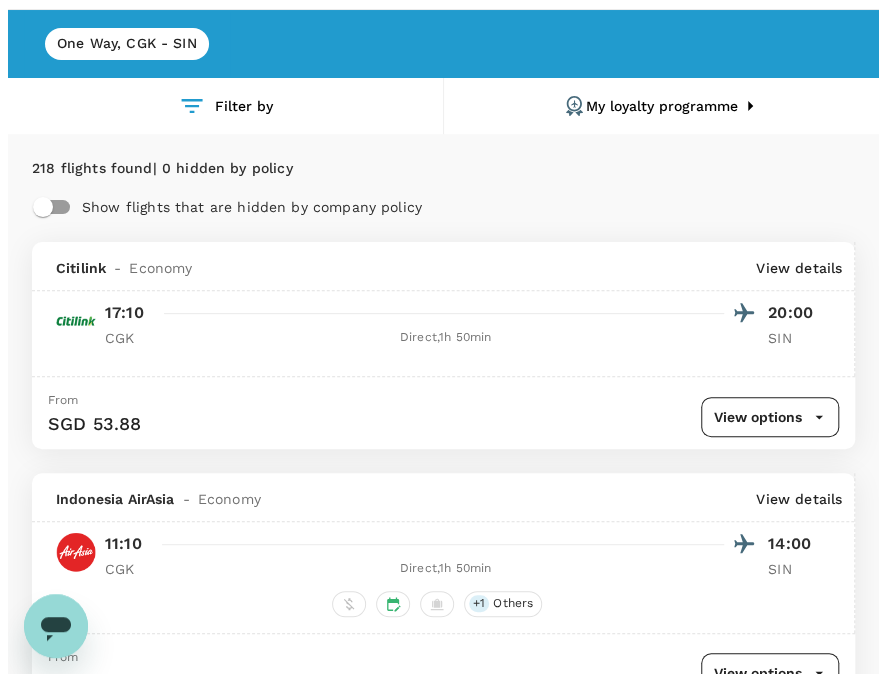 scroll, scrollTop: 0, scrollLeft: 0, axis: both 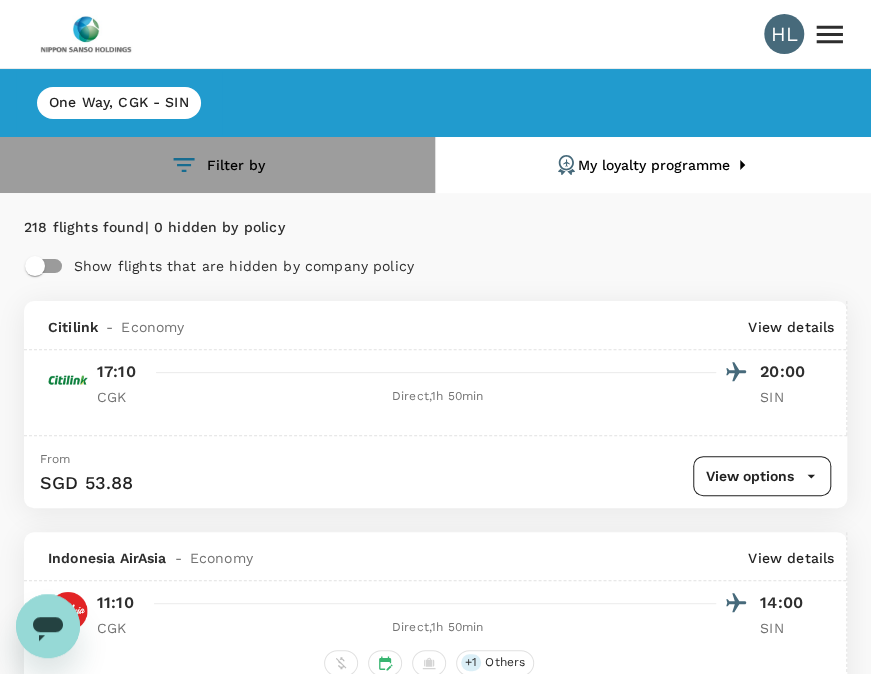 click on "Filter by" at bounding box center [217, 165] 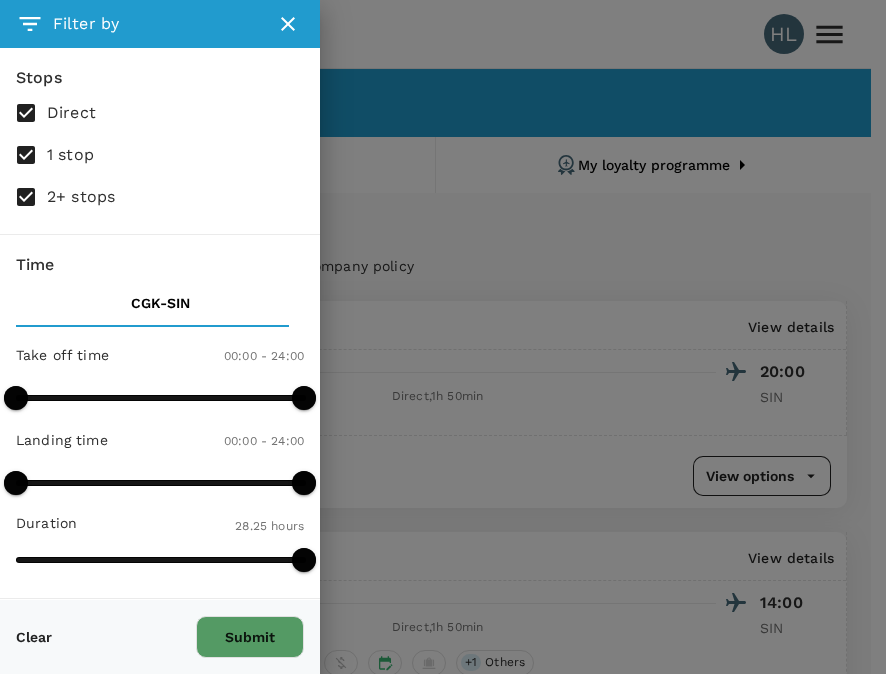 click on "1 stop" at bounding box center [70, 155] 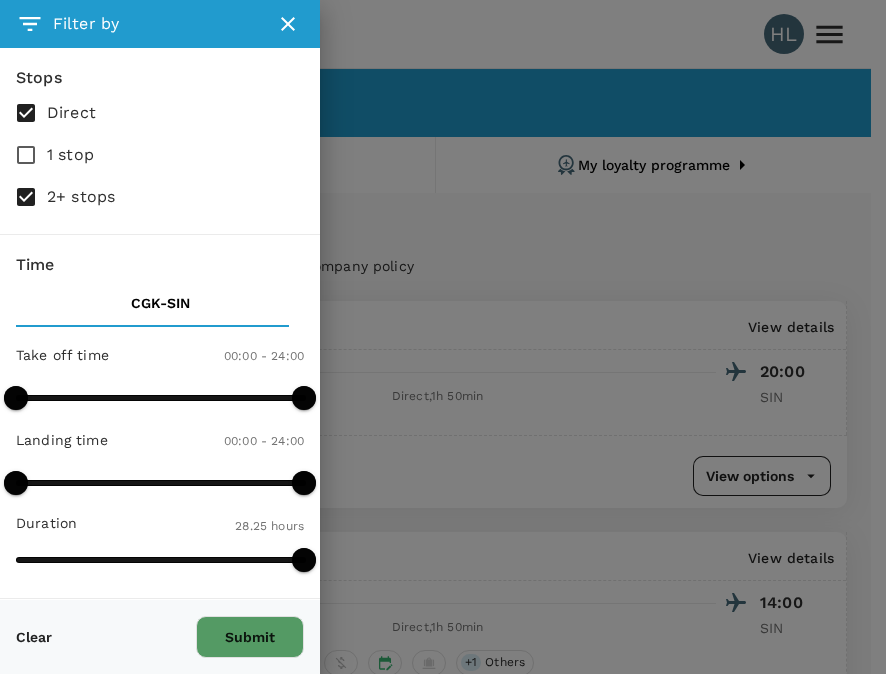 click on "2+ stops" at bounding box center [81, 197] 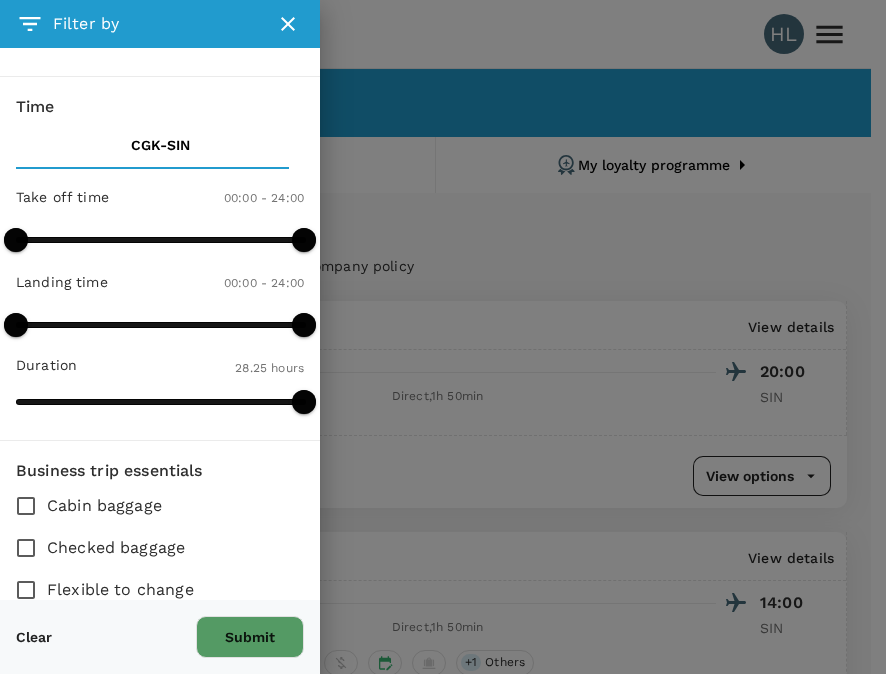 scroll, scrollTop: 0, scrollLeft: 0, axis: both 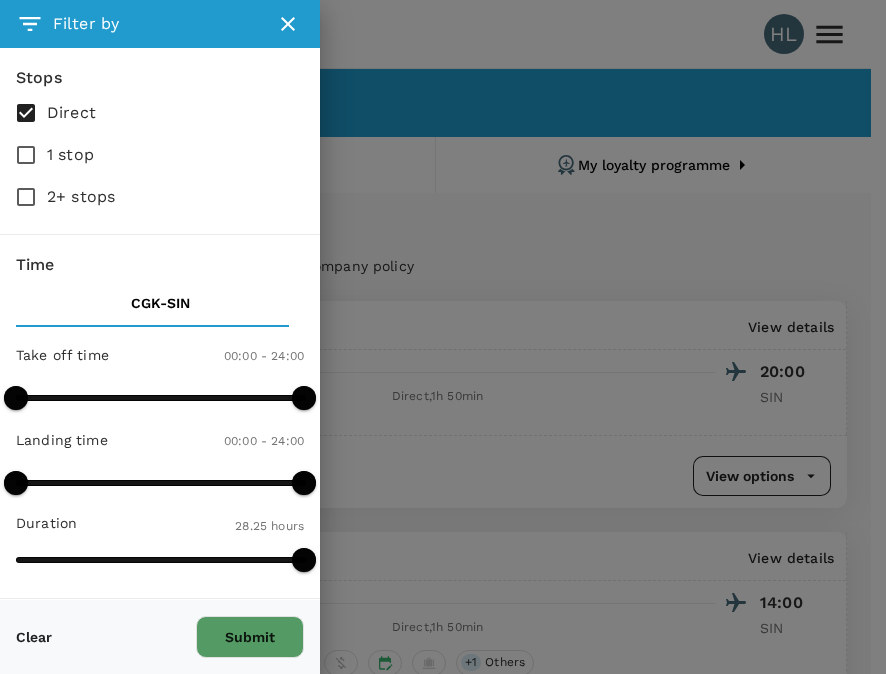 click on "Submit" at bounding box center (250, 637) 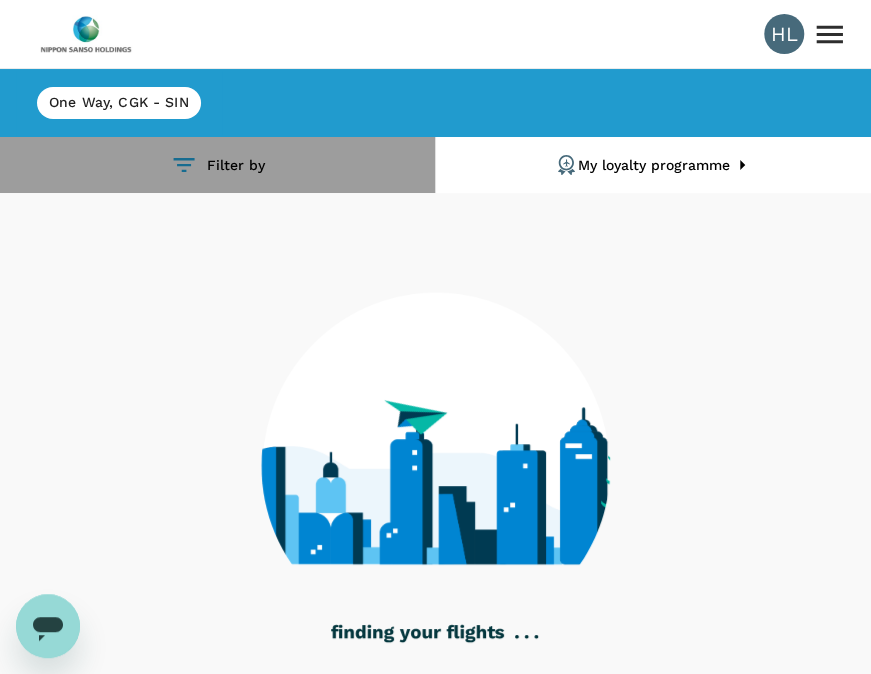 click 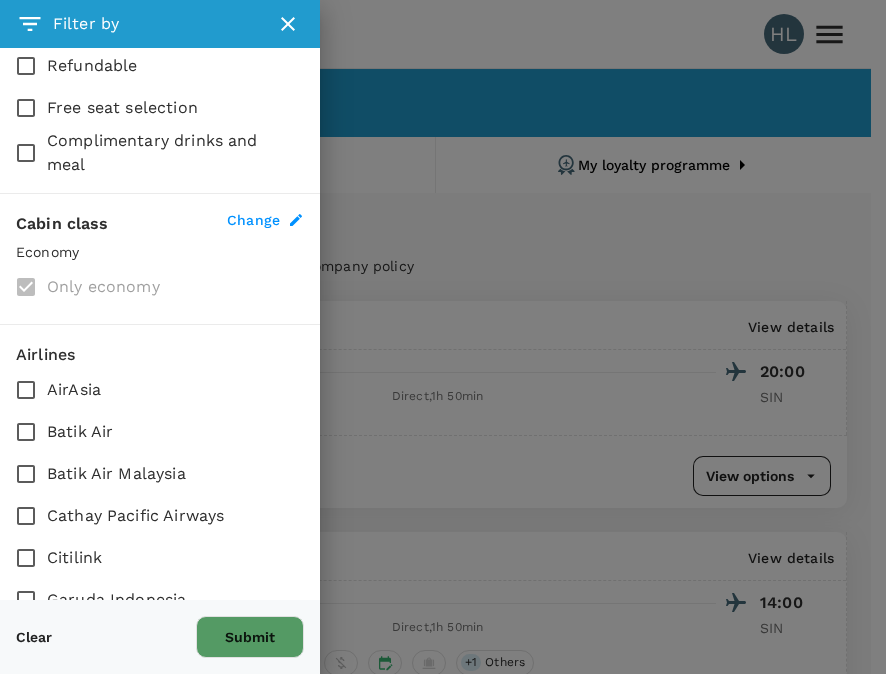 scroll, scrollTop: 733, scrollLeft: 0, axis: vertical 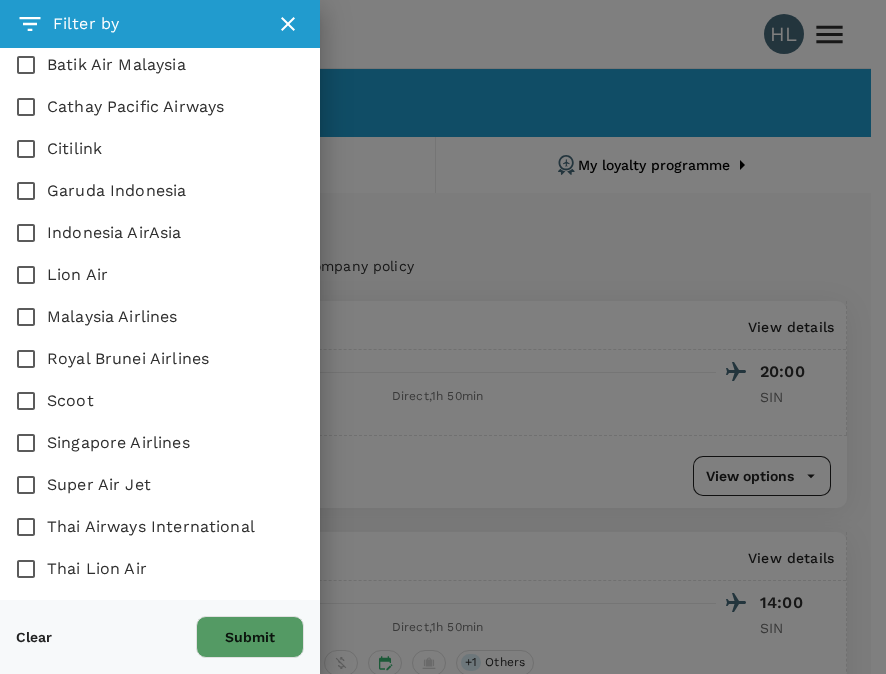 click on "Scoot" at bounding box center [26, 401] 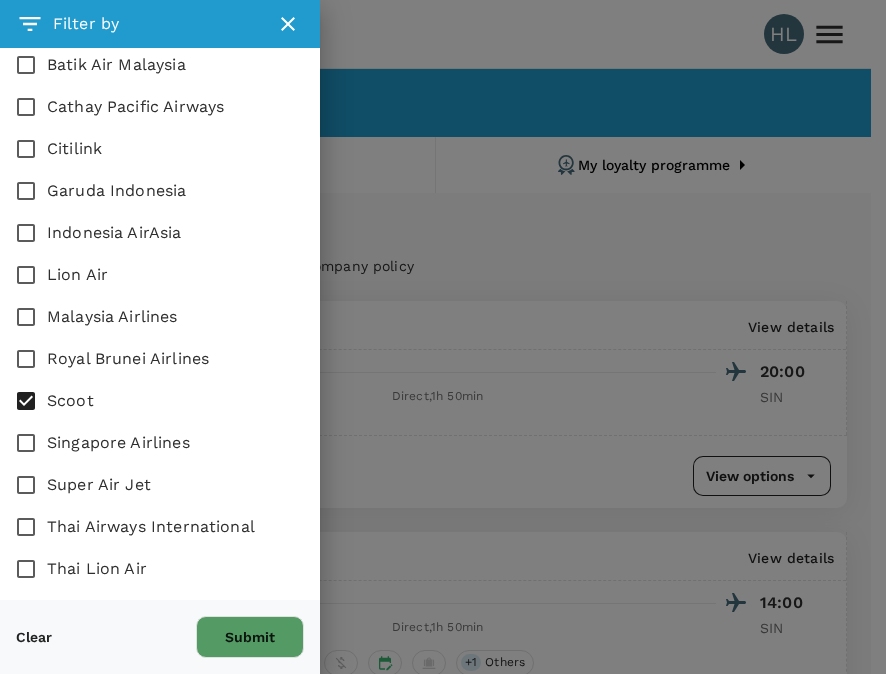 click on "Singapore Airlines" at bounding box center (26, 443) 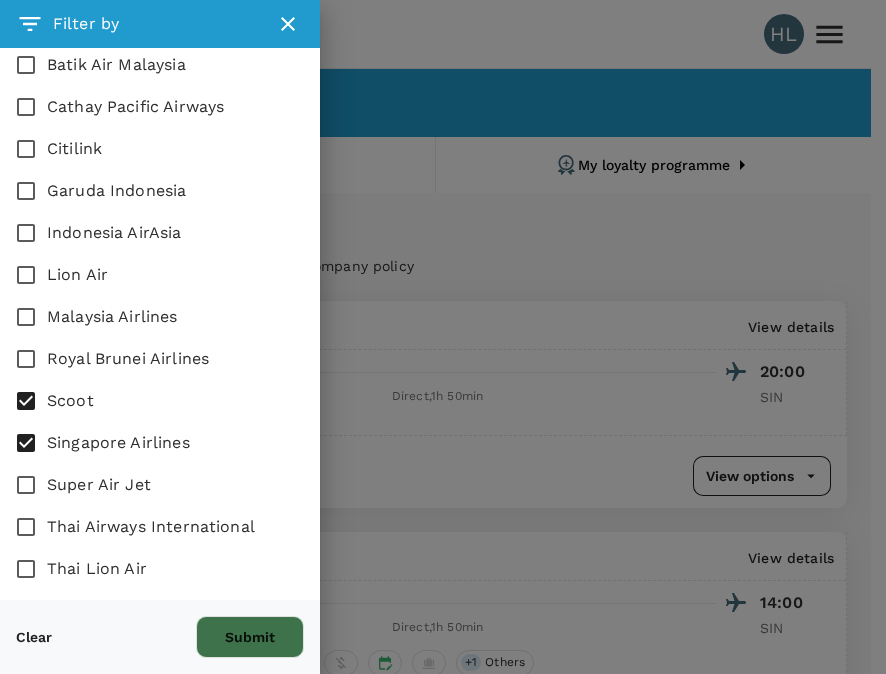 click on "Submit" at bounding box center [250, 637] 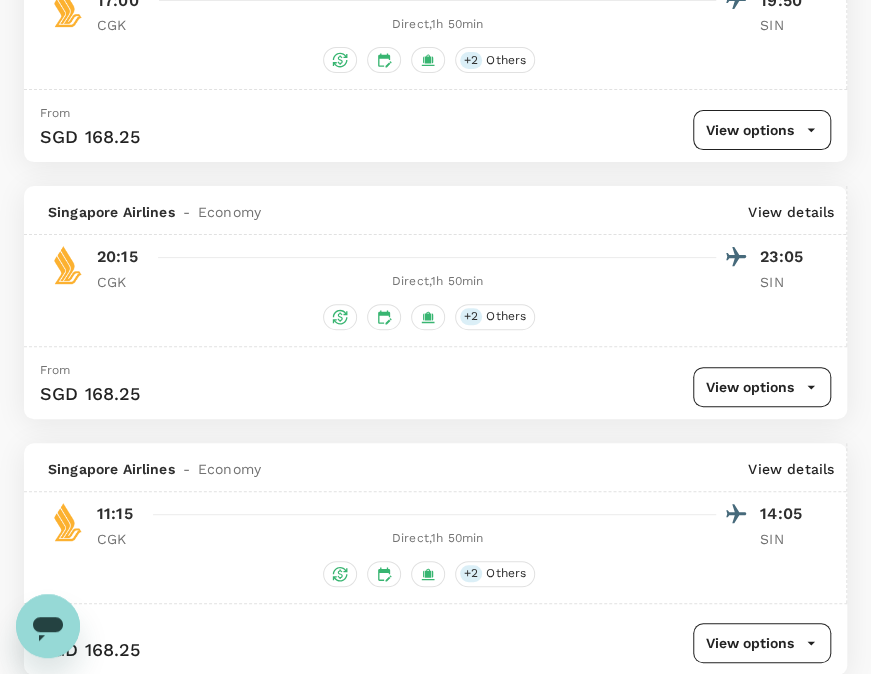 scroll, scrollTop: 2582, scrollLeft: 0, axis: vertical 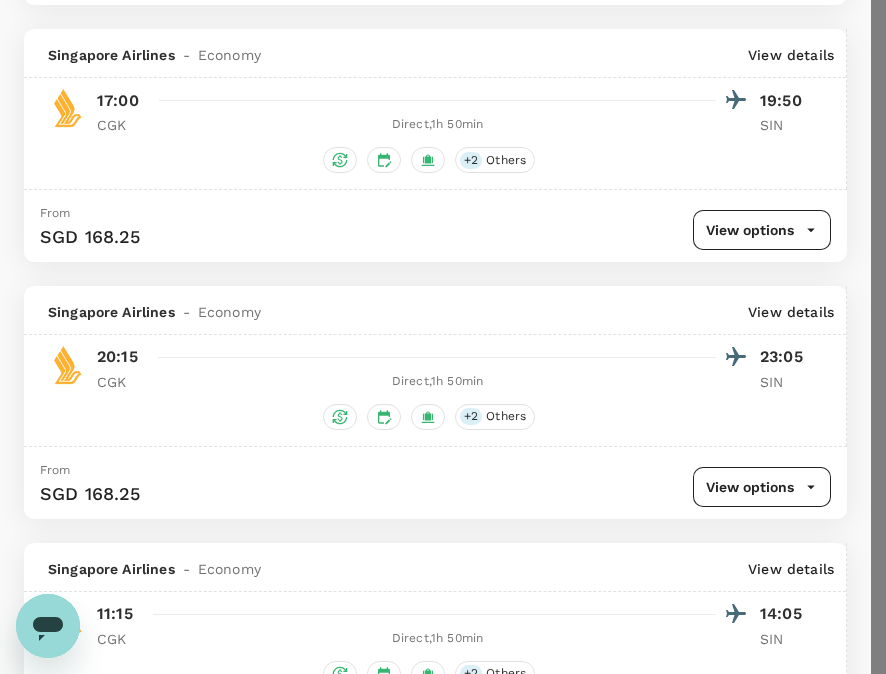 click on "Refresh Search" at bounding box center [48, 1900] 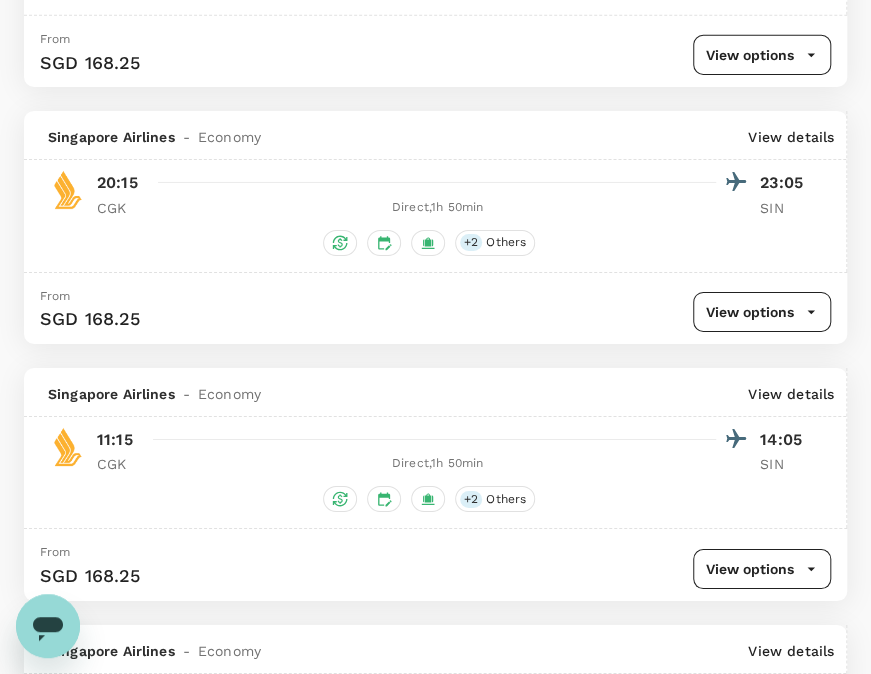 scroll, scrollTop: 2218, scrollLeft: 0, axis: vertical 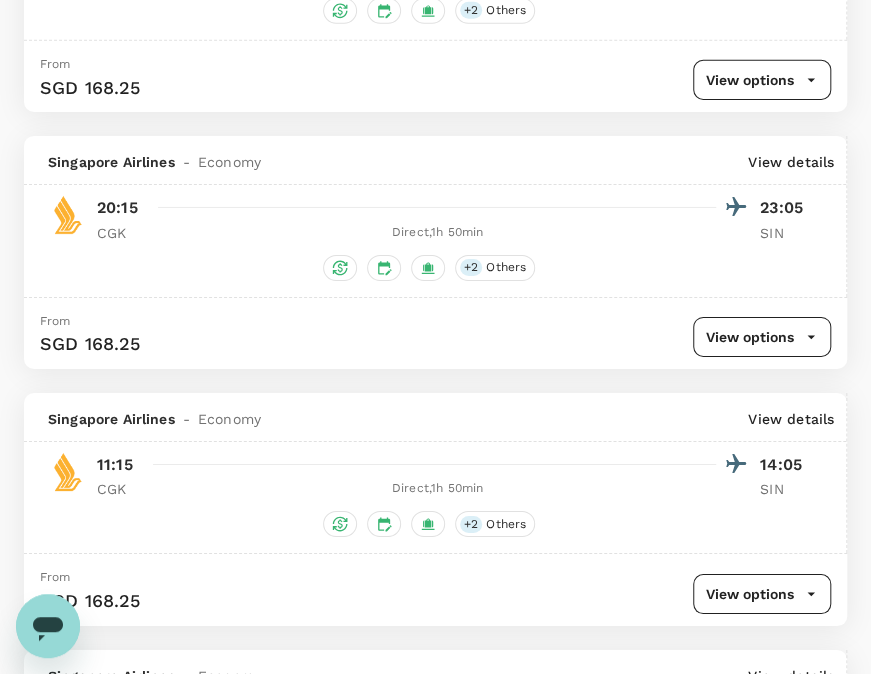 click on "View options" at bounding box center [762, 337] 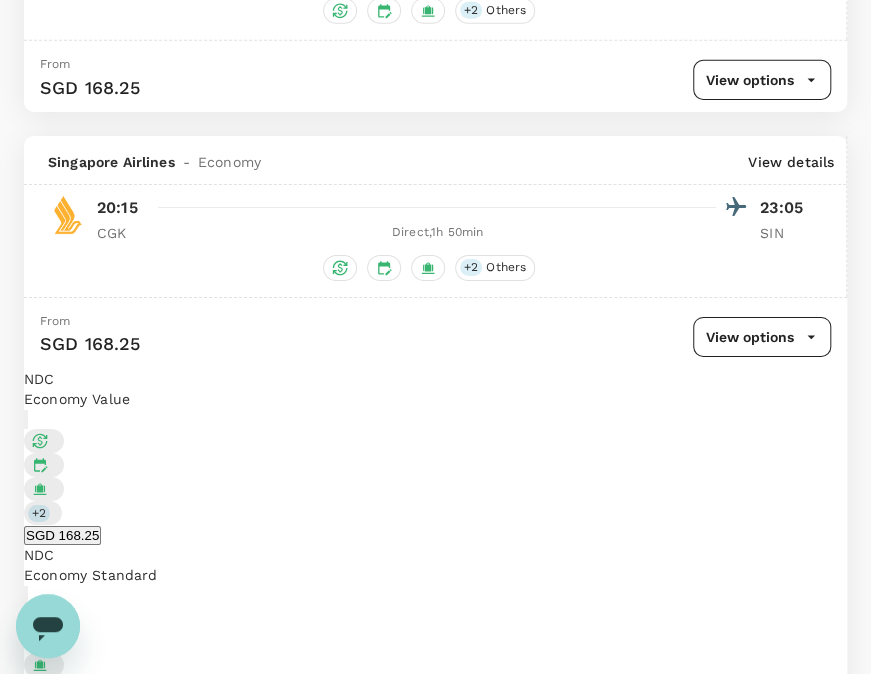 scroll, scrollTop: 2418, scrollLeft: 0, axis: vertical 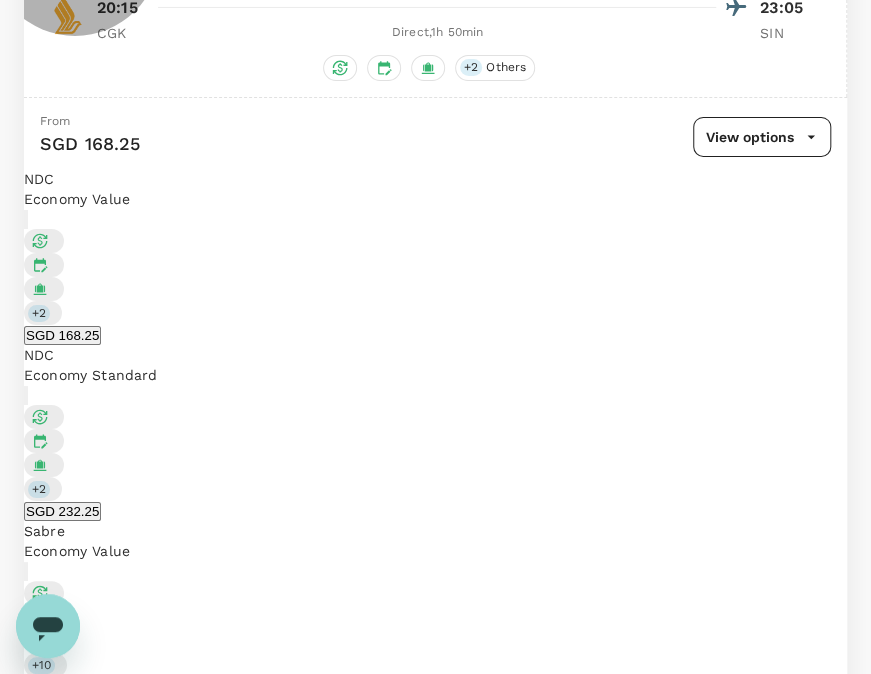 click on "SGD 168.25" at bounding box center [62, 335] 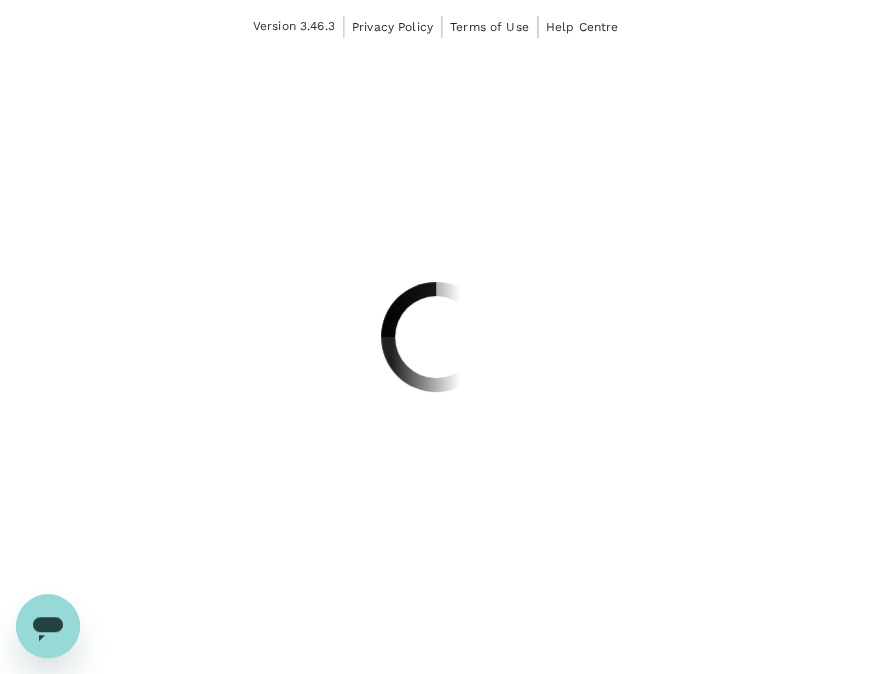 scroll, scrollTop: 0, scrollLeft: 0, axis: both 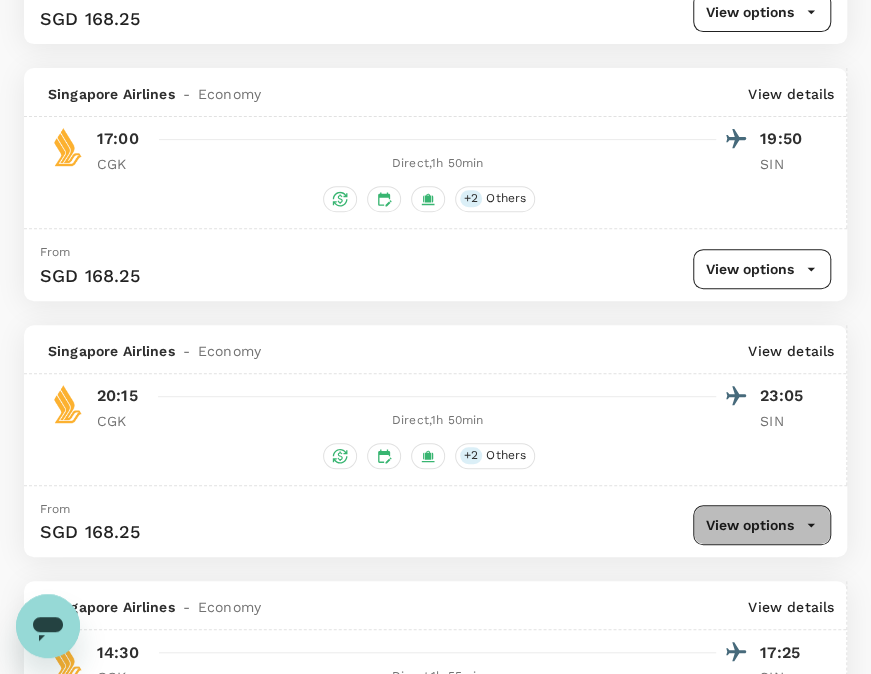 click on "View options" at bounding box center [762, 525] 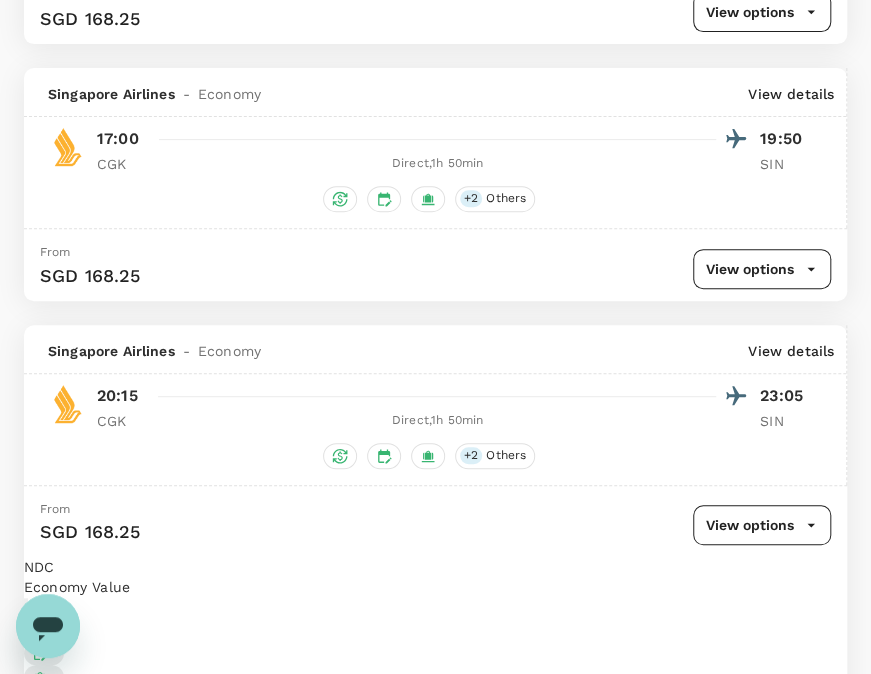 click on "View options" at bounding box center [762, 525] 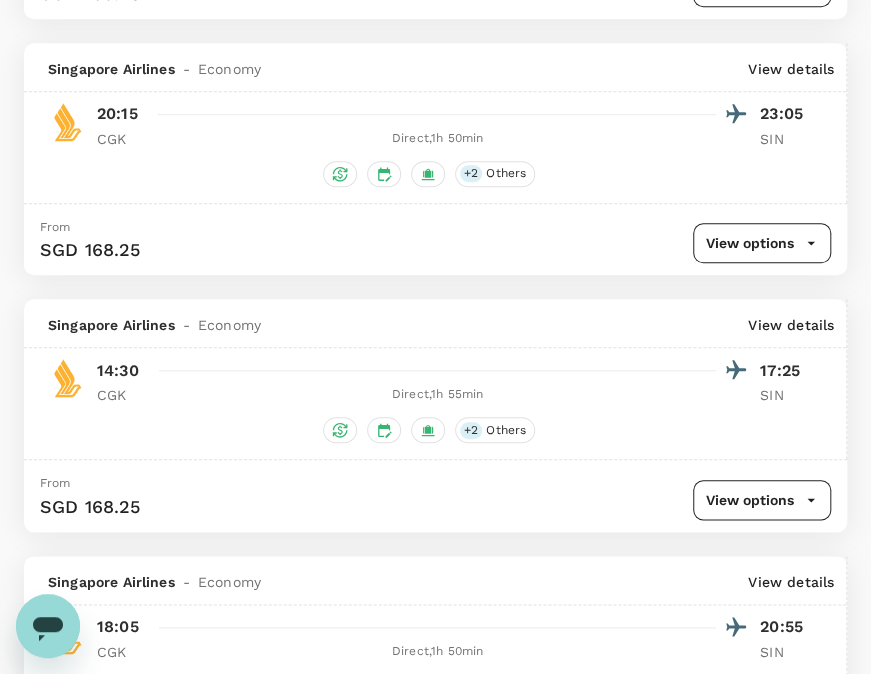 scroll, scrollTop: 3100, scrollLeft: 0, axis: vertical 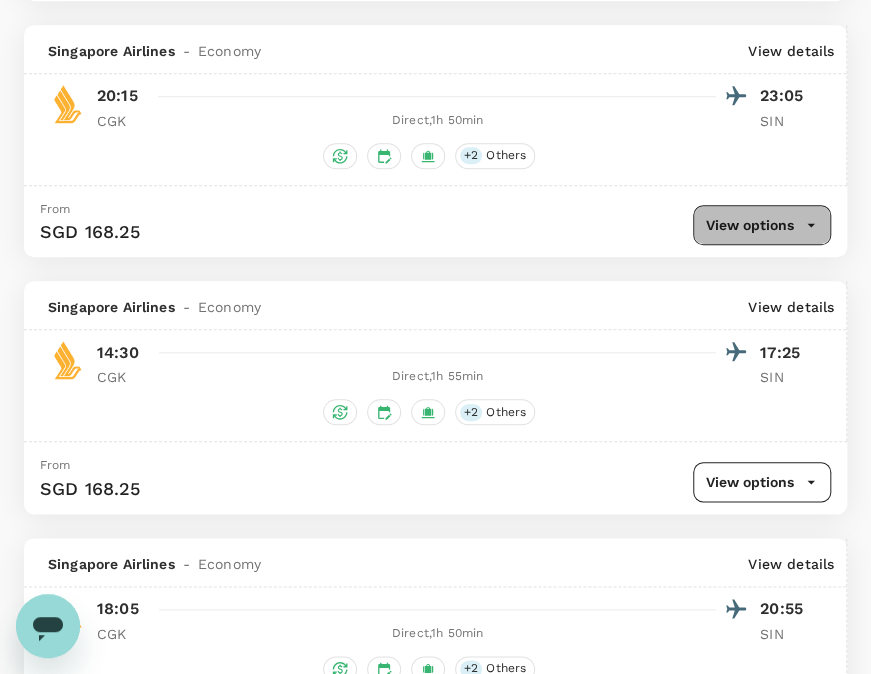click on "View options" at bounding box center (762, 225) 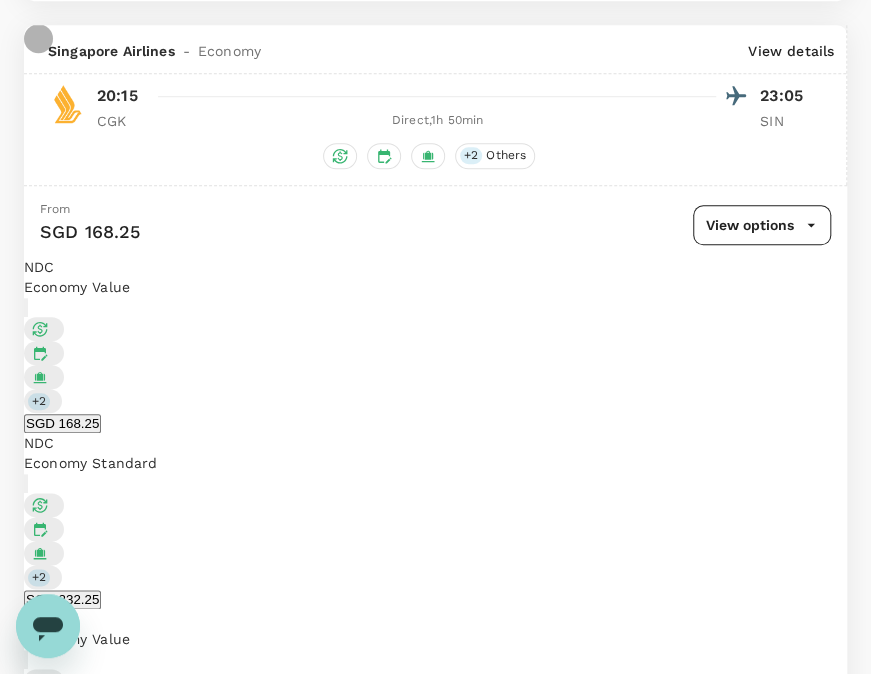 click 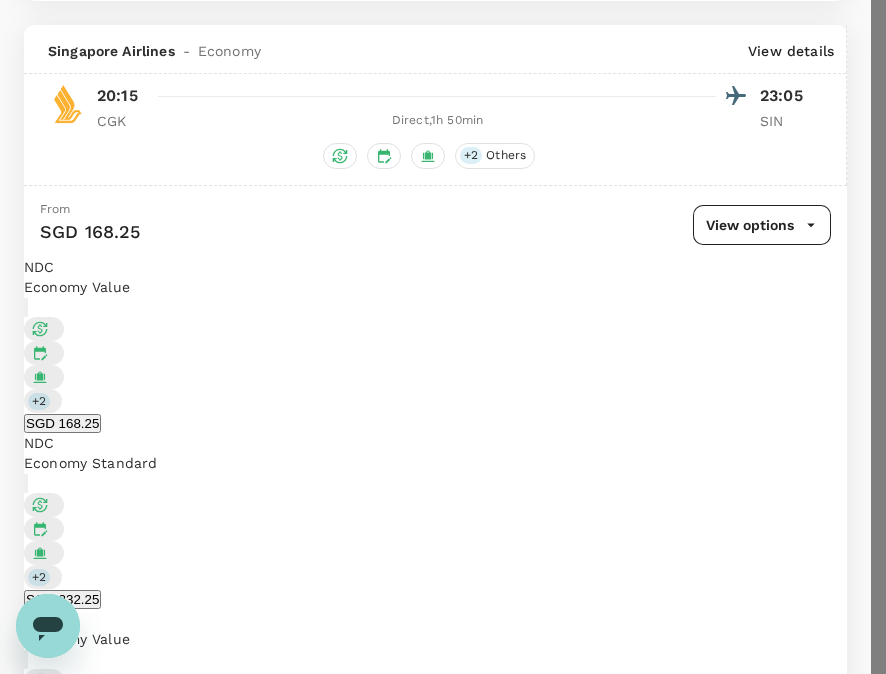 click 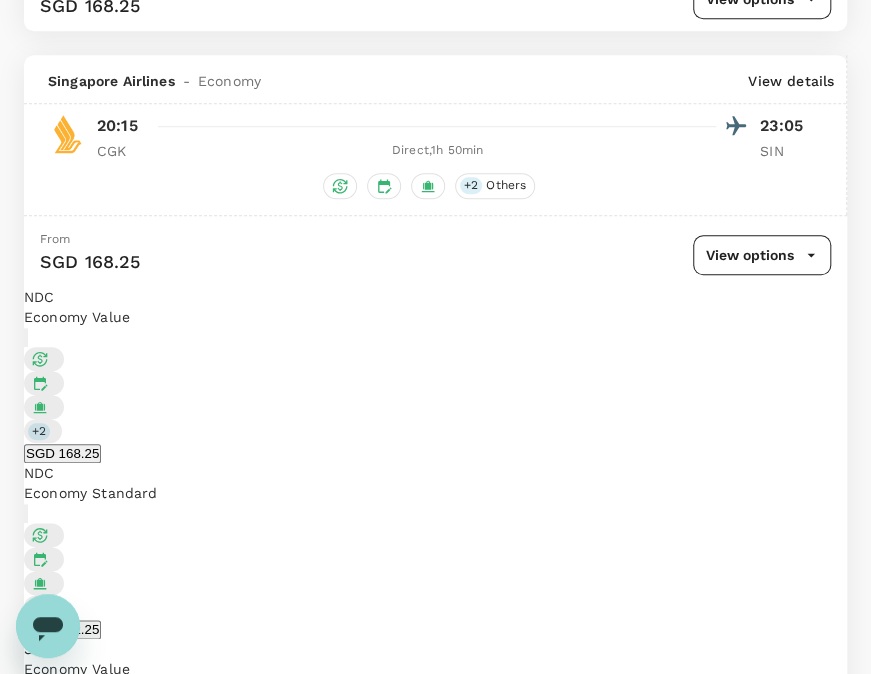 scroll, scrollTop: 3100, scrollLeft: 0, axis: vertical 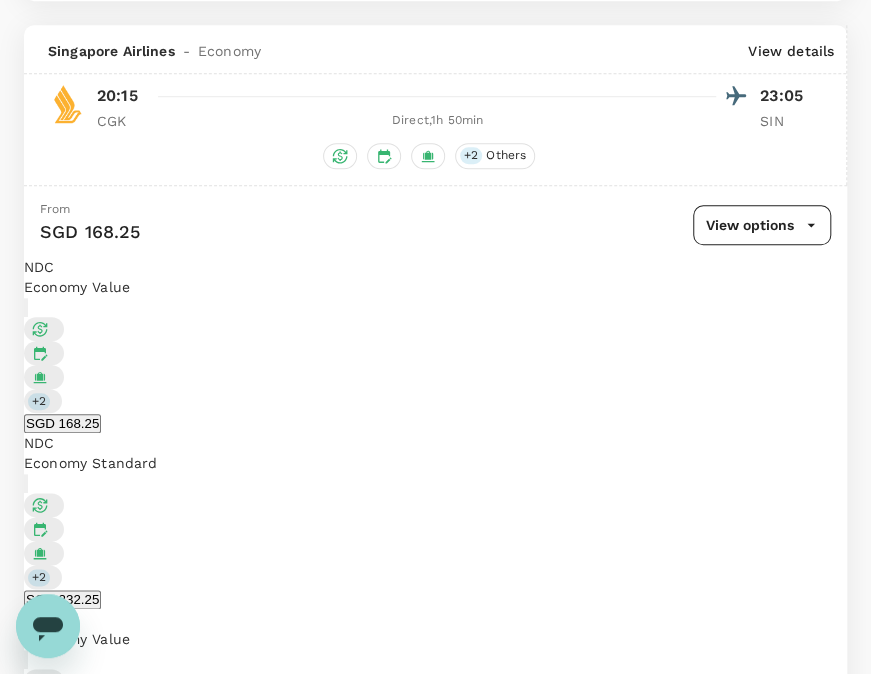 click on "View options" at bounding box center (762, 225) 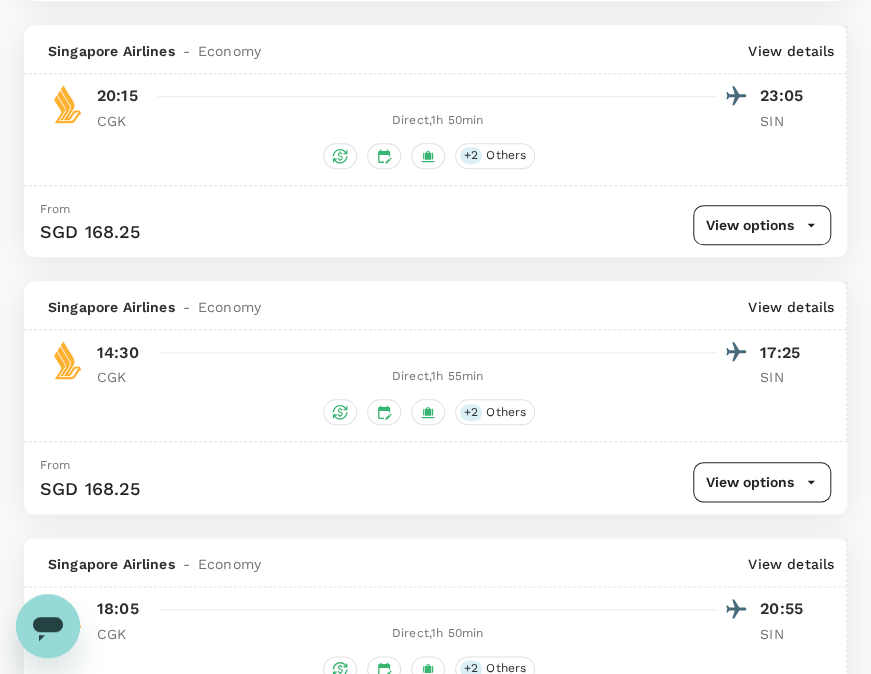 click on "View options" at bounding box center (762, 225) 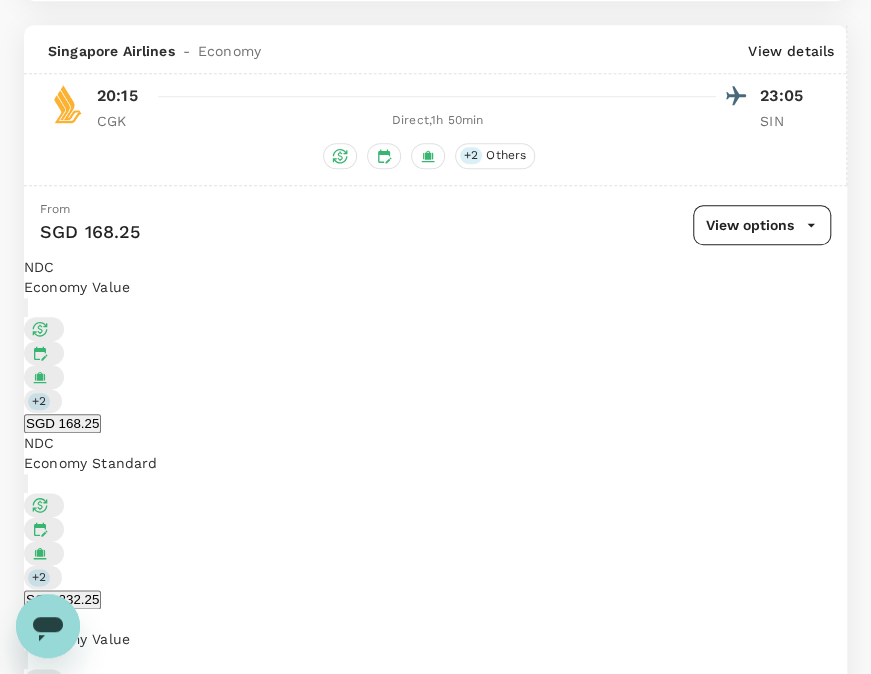 click on "SGD 168.25" at bounding box center (62, 423) 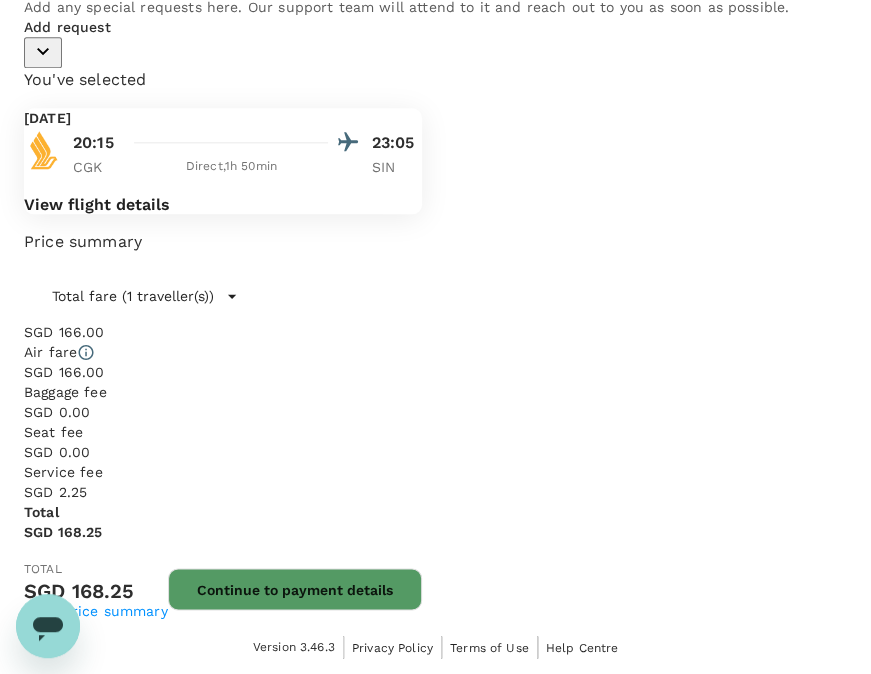 scroll, scrollTop: 1078, scrollLeft: 0, axis: vertical 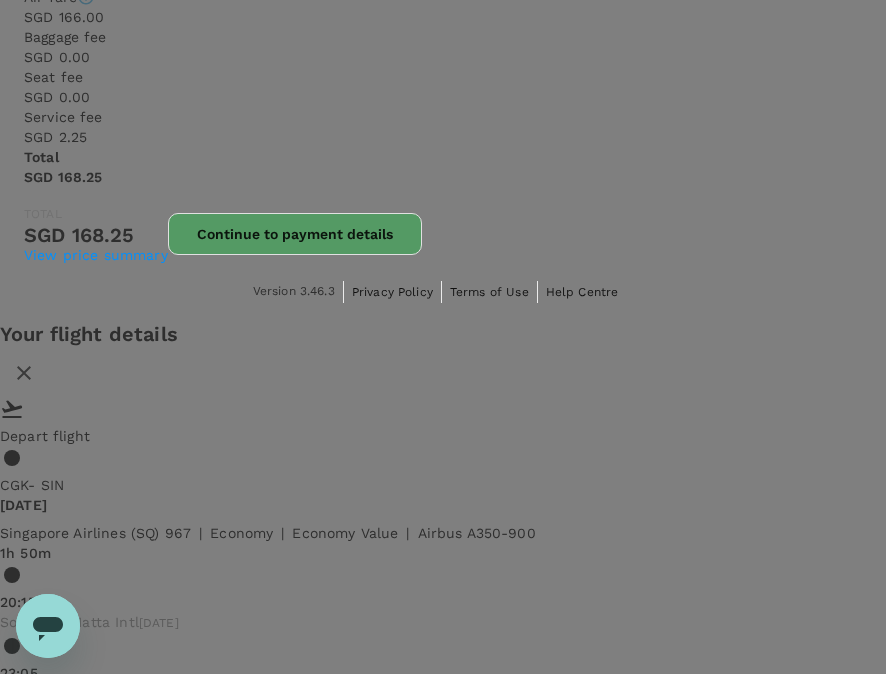 click 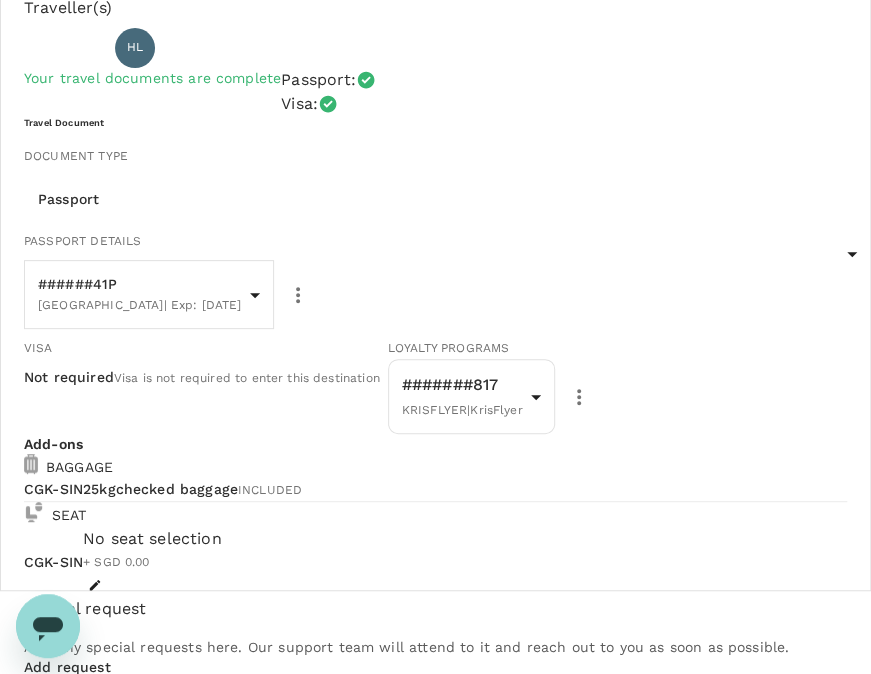 scroll, scrollTop: 0, scrollLeft: 0, axis: both 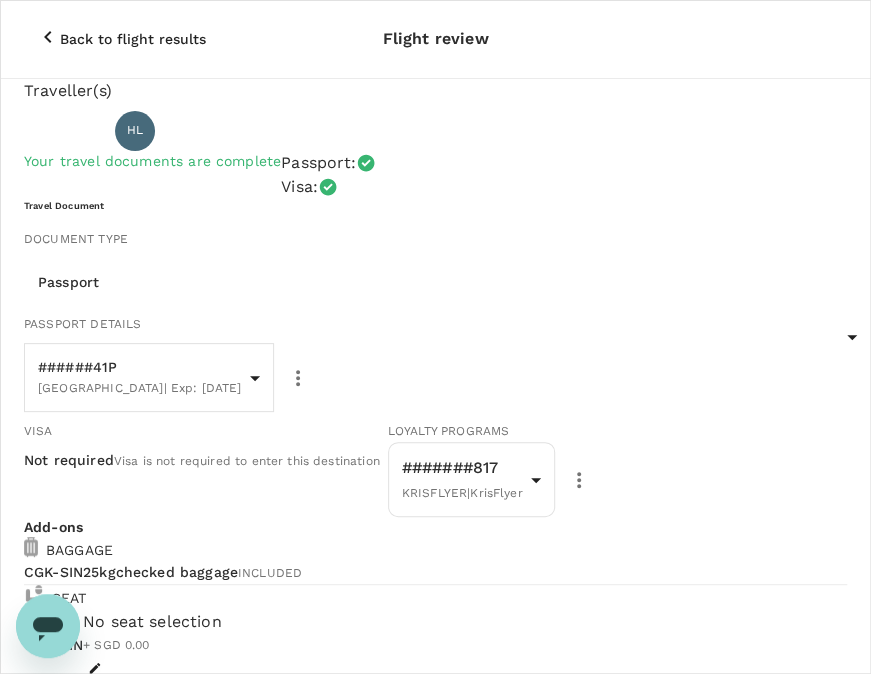 click 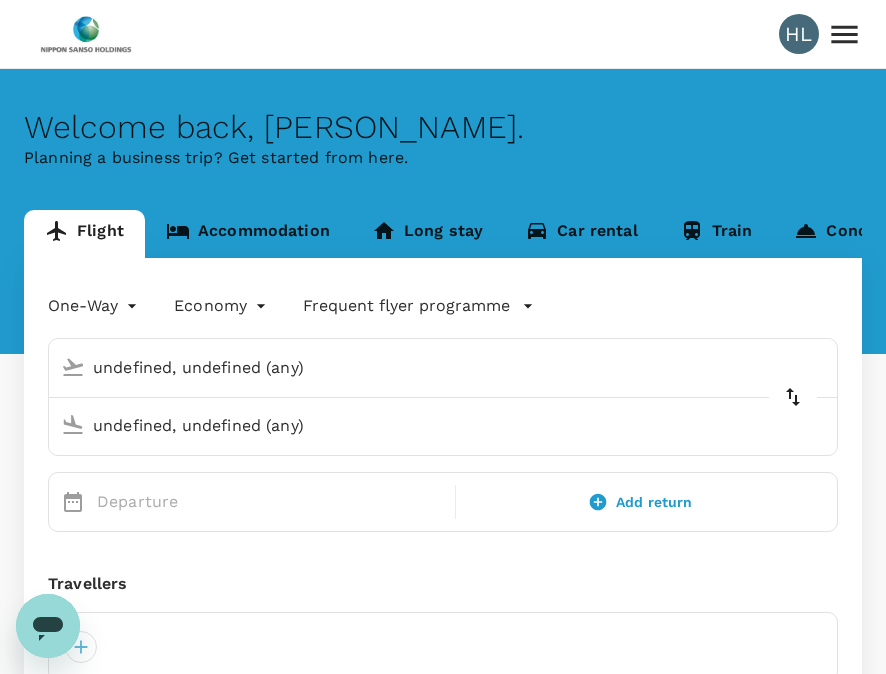type 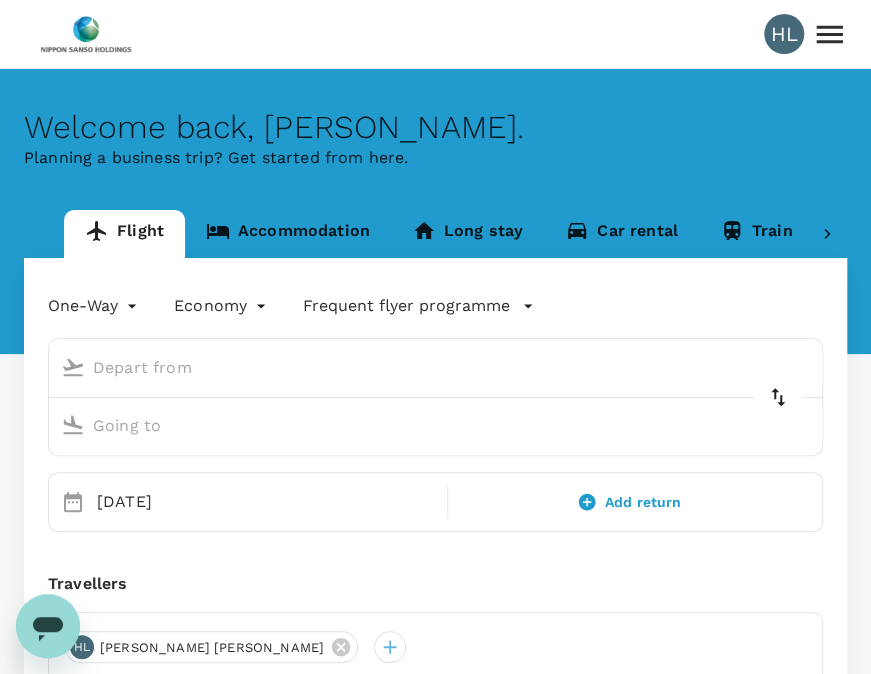 type on "Soekarno-Hatta Intl (CGK)" 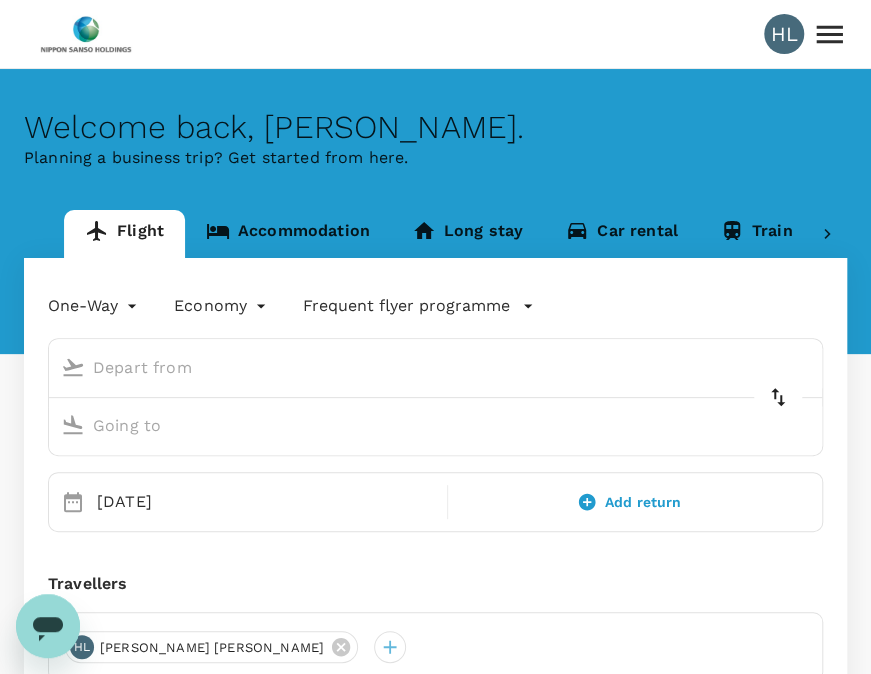 type on "Singapore Changi (SIN)" 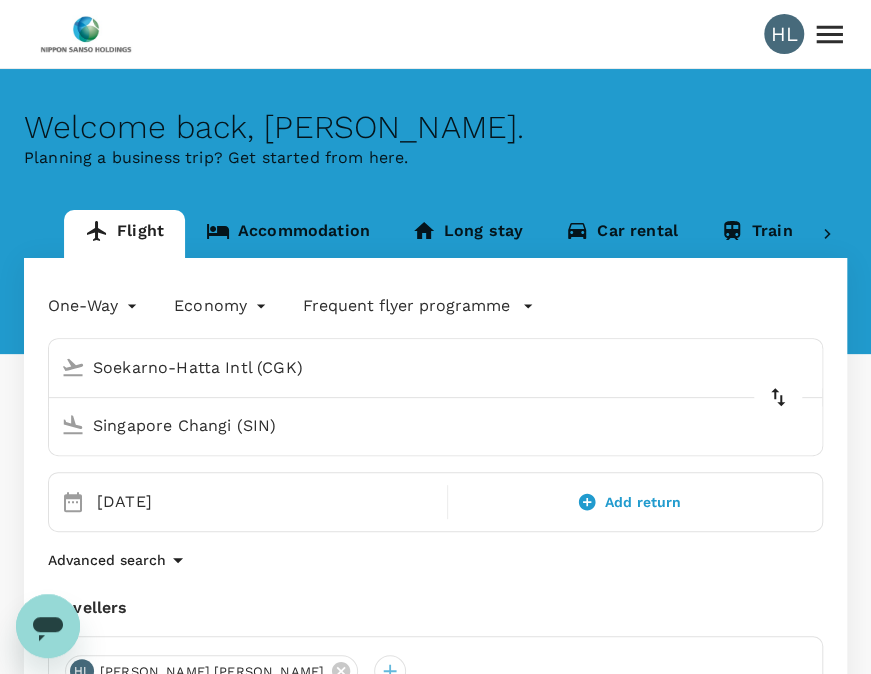 type 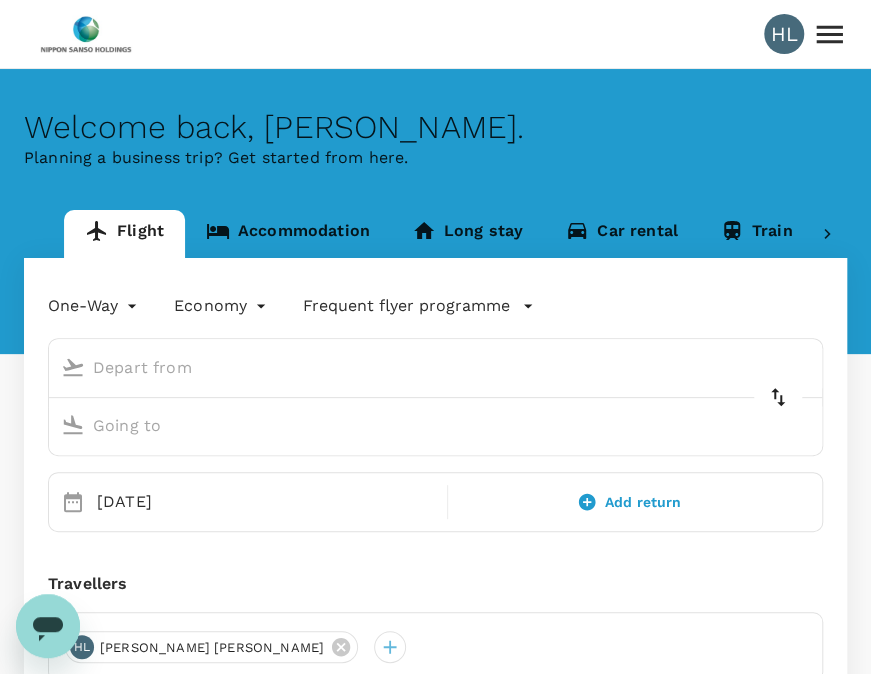 type on "Soekarno-Hatta Intl (CGK)" 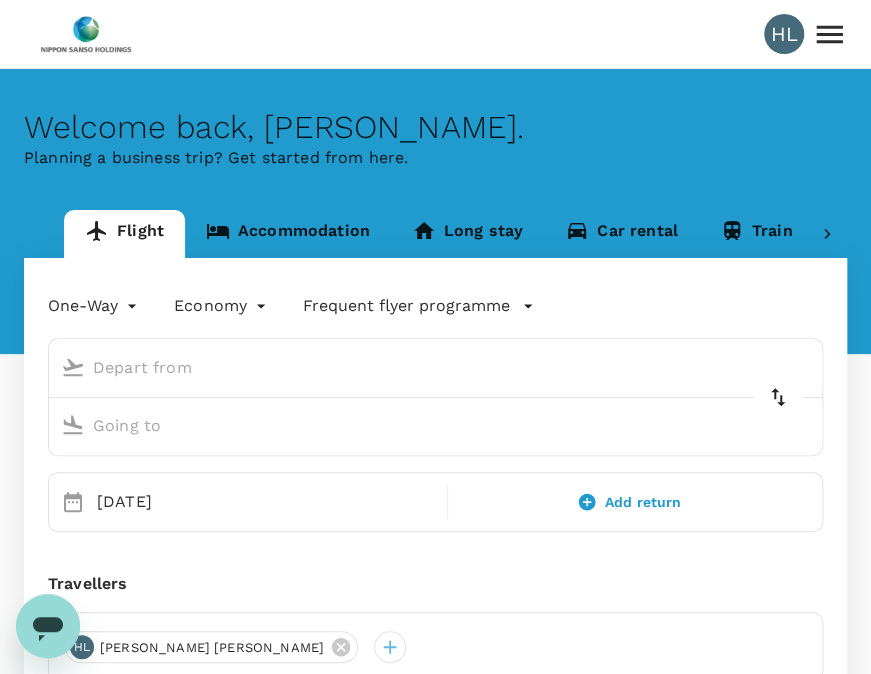 type on "Singapore Changi (SIN)" 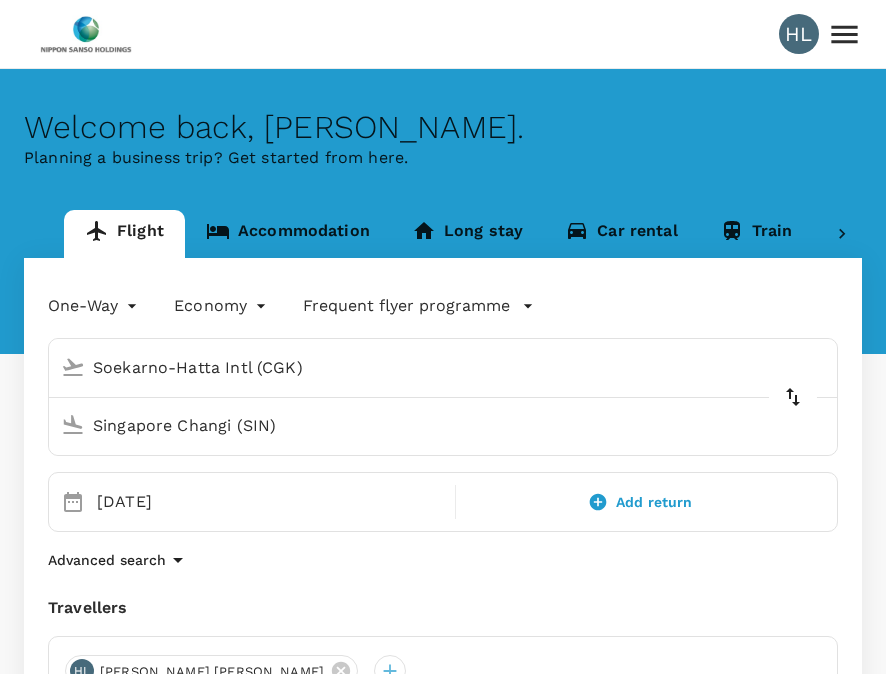 type 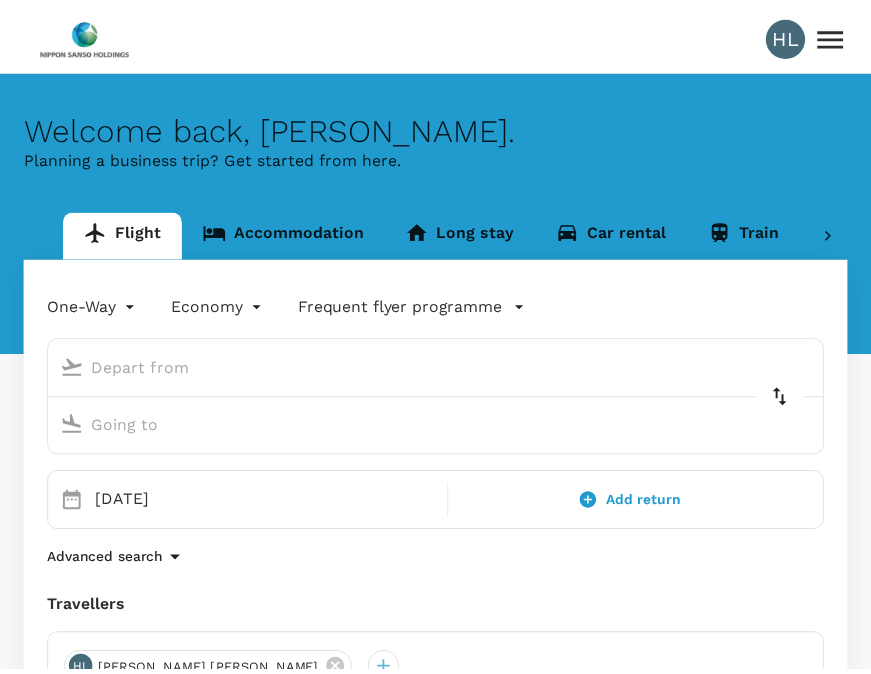 scroll, scrollTop: 0, scrollLeft: 0, axis: both 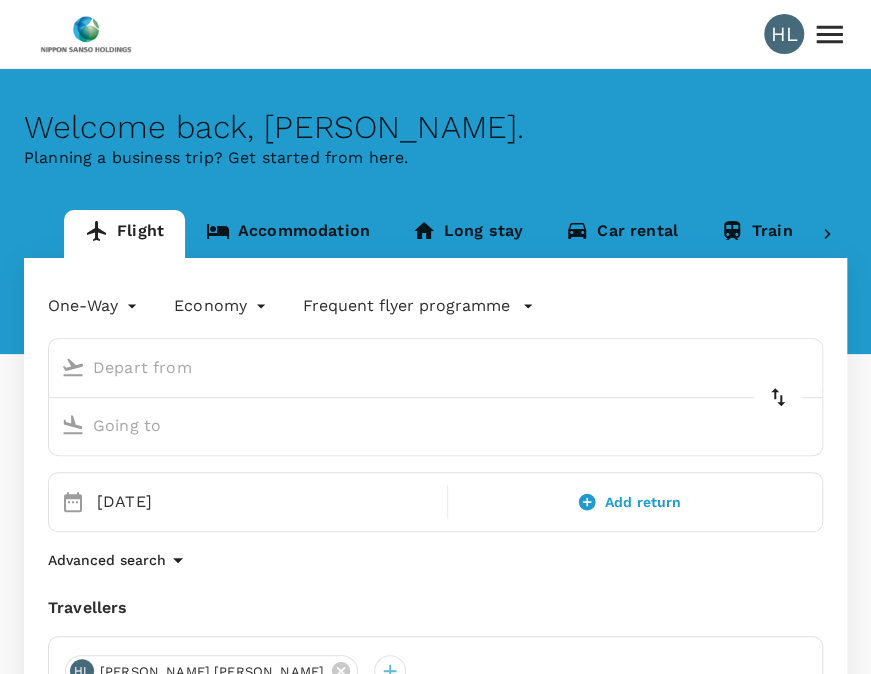 type on "Soekarno-Hatta Intl (CGK)" 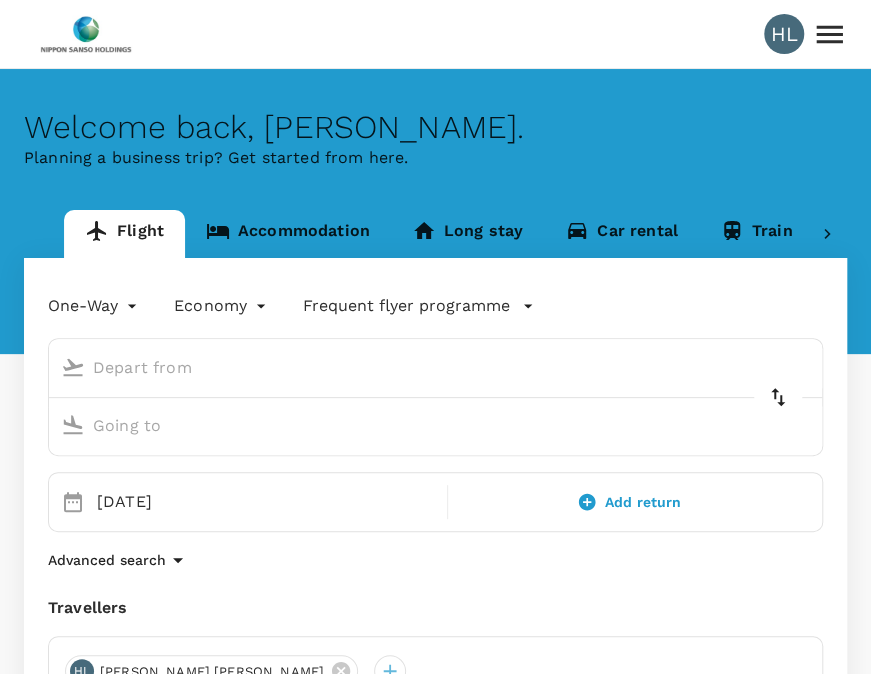 type on "Singapore Changi (SIN)" 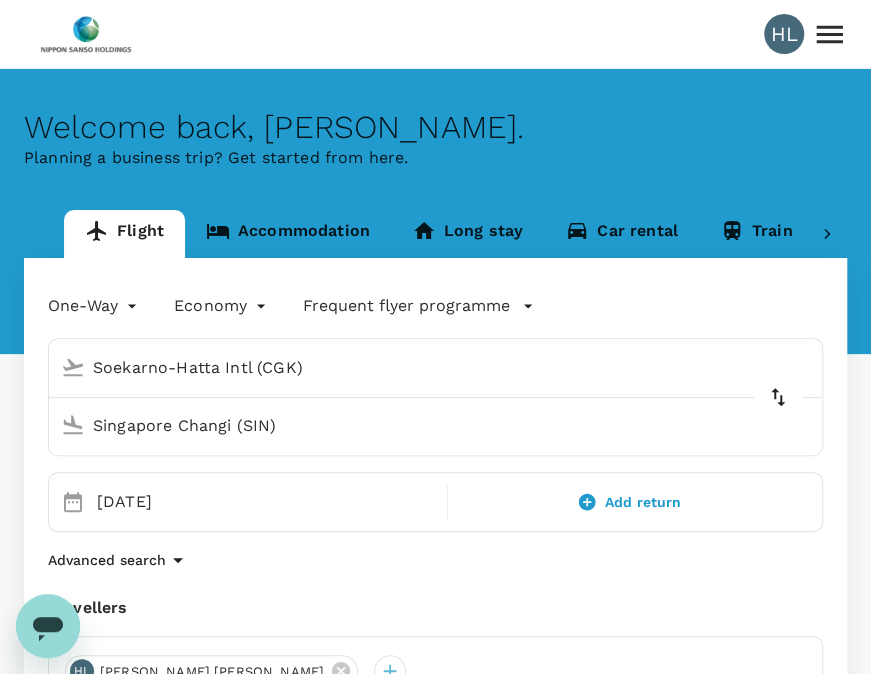 scroll, scrollTop: 0, scrollLeft: 0, axis: both 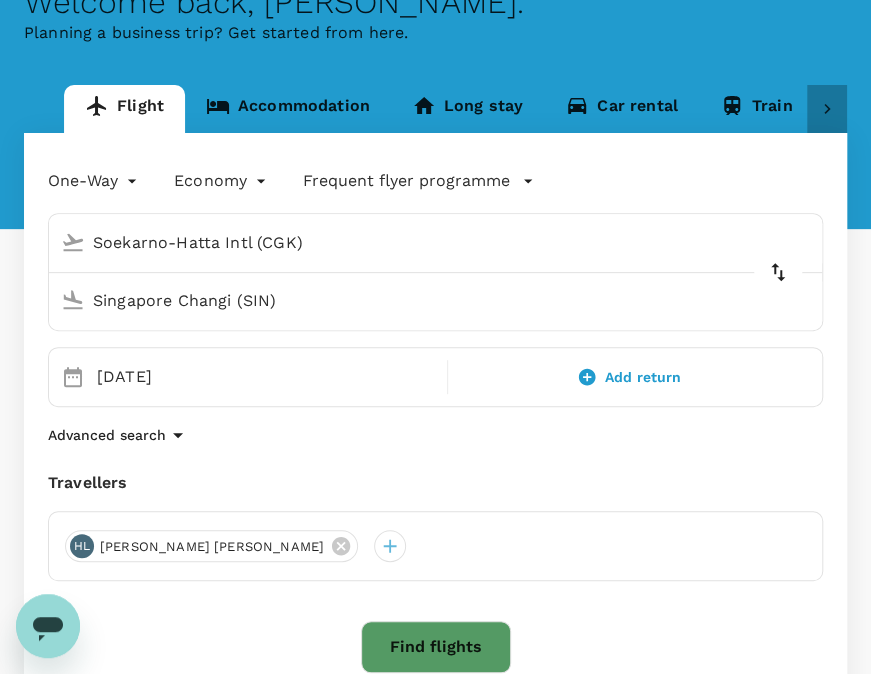 click 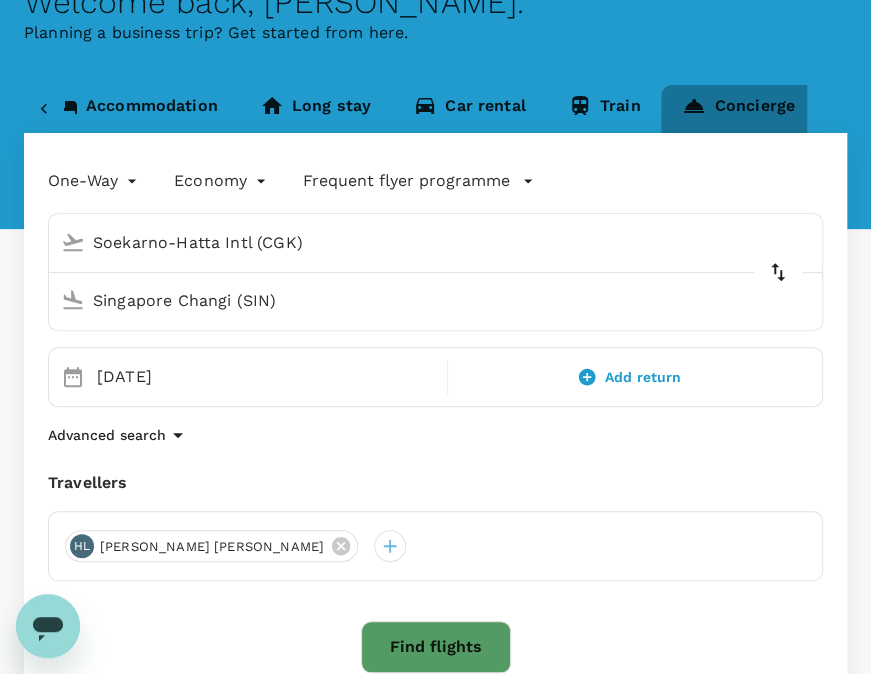 click on "Concierge" at bounding box center [738, 109] 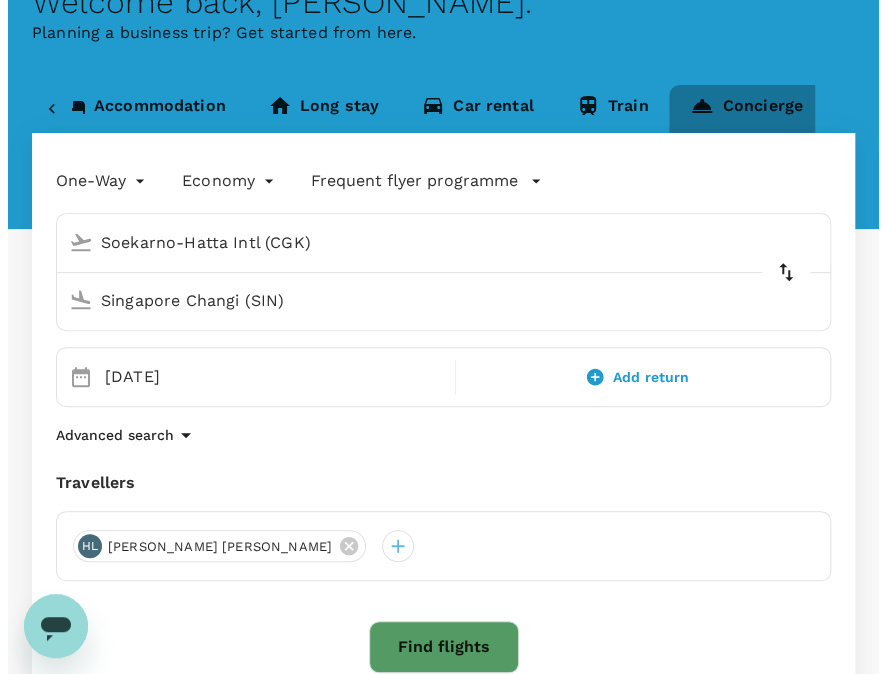 scroll, scrollTop: 0, scrollLeft: 0, axis: both 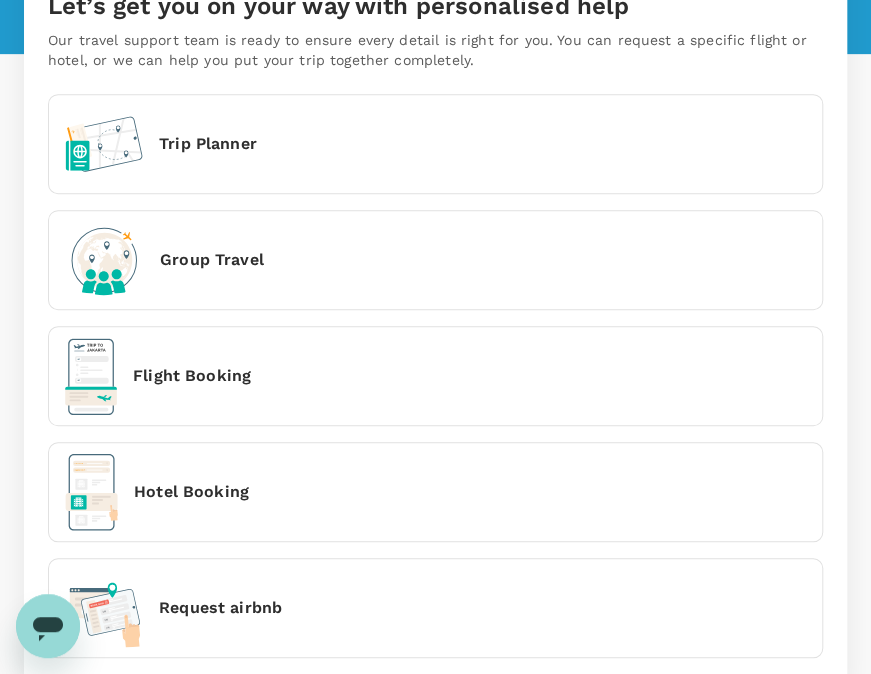 click on "Flight Booking" at bounding box center (192, 376) 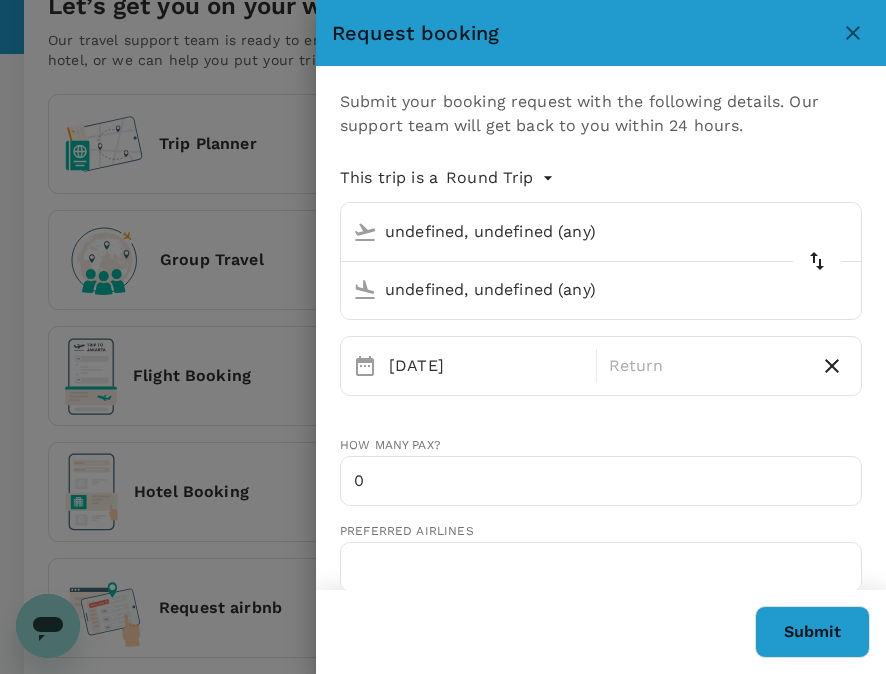 type 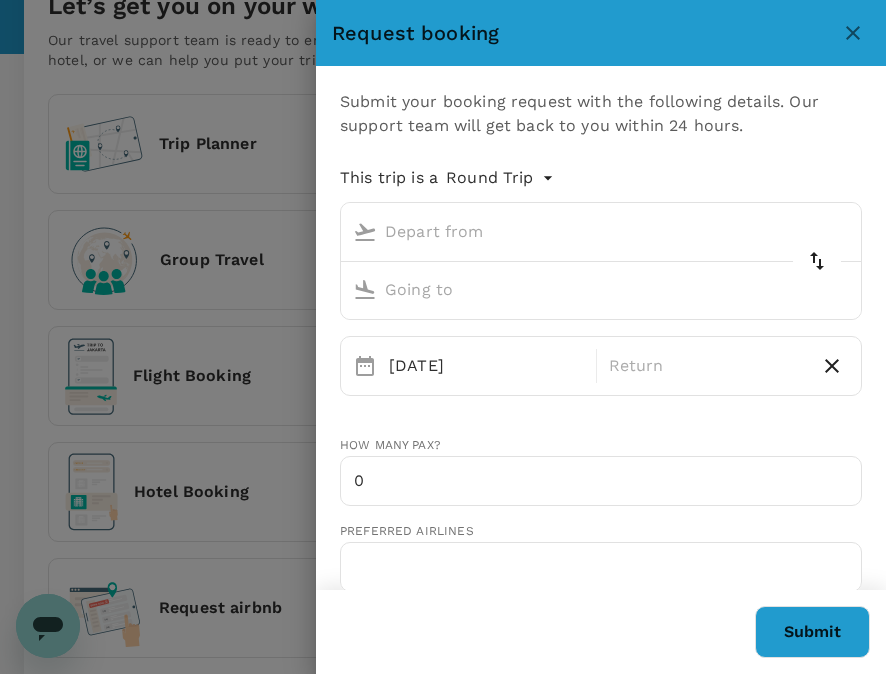 type on "lim.hengmeng@apac.nipponsanso.com" 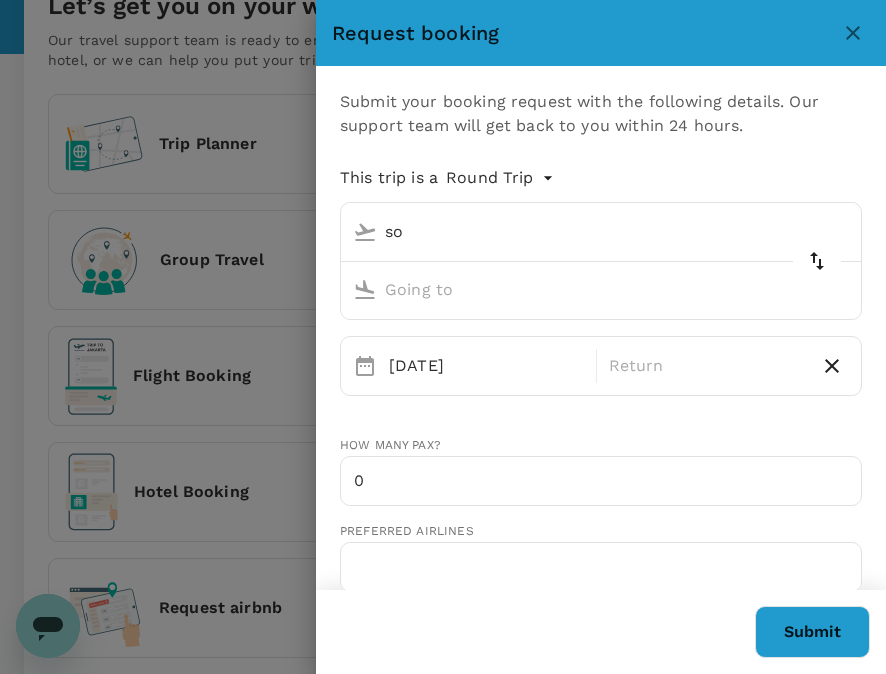 type on "s" 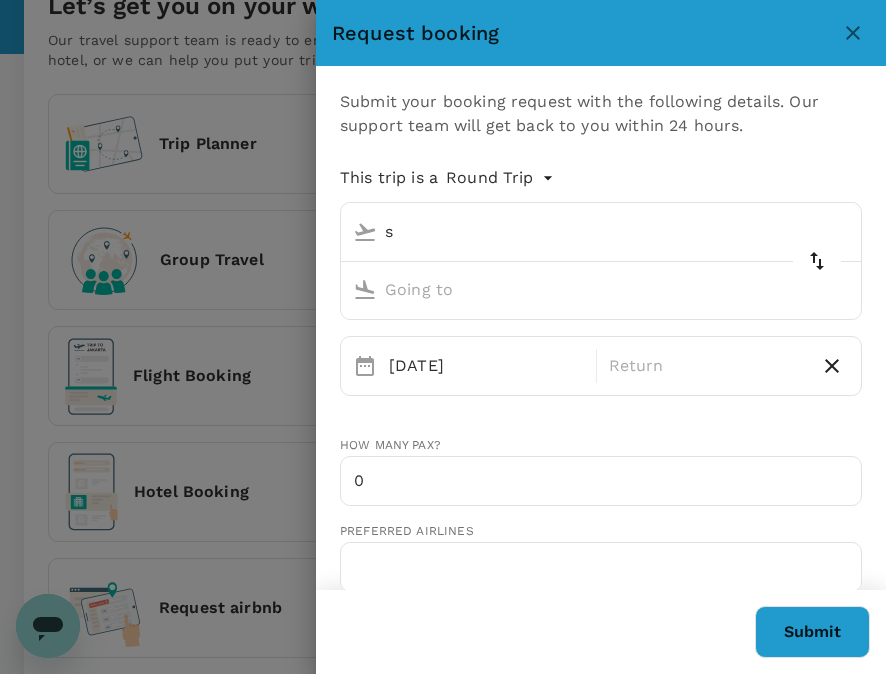type 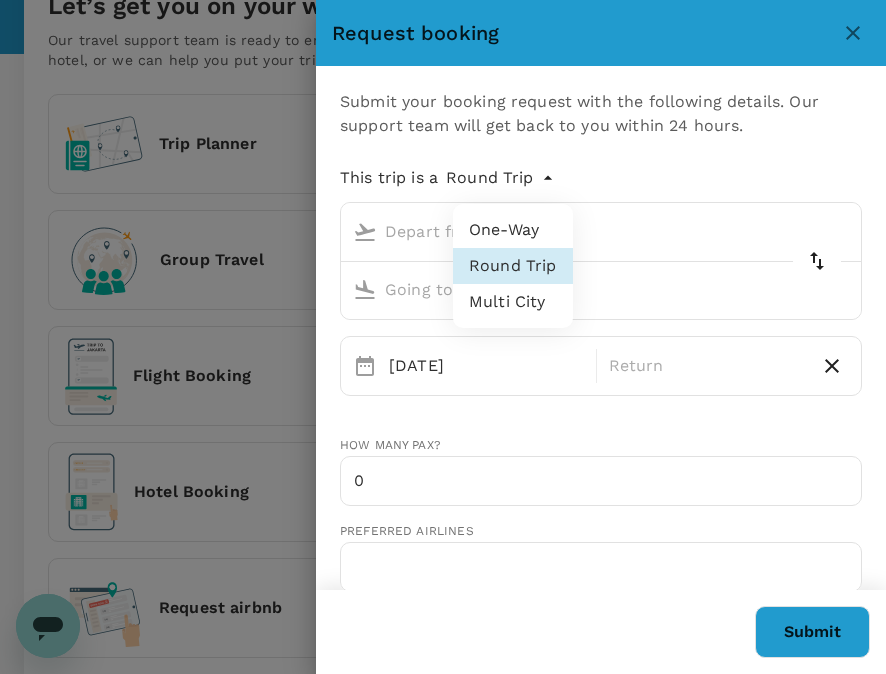 click on "HL Welcome back , Heng Meng . Planning a business trip? Get started from here. Flight Accommodation Long stay Car rental Train Concierge  Let’s get you on your way with personalised help Our travel support team is ready to ensure every detail is right for you. You can request a specific flight or hotel, or we can help you put your trip together completely. Trip Planner Group Travel Flight Booking Hotel Booking Request airbnb Version 3.46.3 Privacy Policy Terms of Use Help Centre Nippon Sanso Holdings Singapore Pte Ltd HL Heng Meng Trips Book Approvals 0 Reports People Manage My Profile Travel preferences Travel Documents Travel Policy Guest Sign out Request booking Submit your booking request with the following details. Our support team will get back to you within 24 hours. This trip is a Round Trip roundtrip 17 Oct Return How many pax? 0 ​ Preferred Airlines ​ Fare Class Economy economy ​ Max Budget (per pax) SGD ​ Description x ​ 0 /2000 Tell us more about your requirements : Preferred time ​" at bounding box center (443, 258) 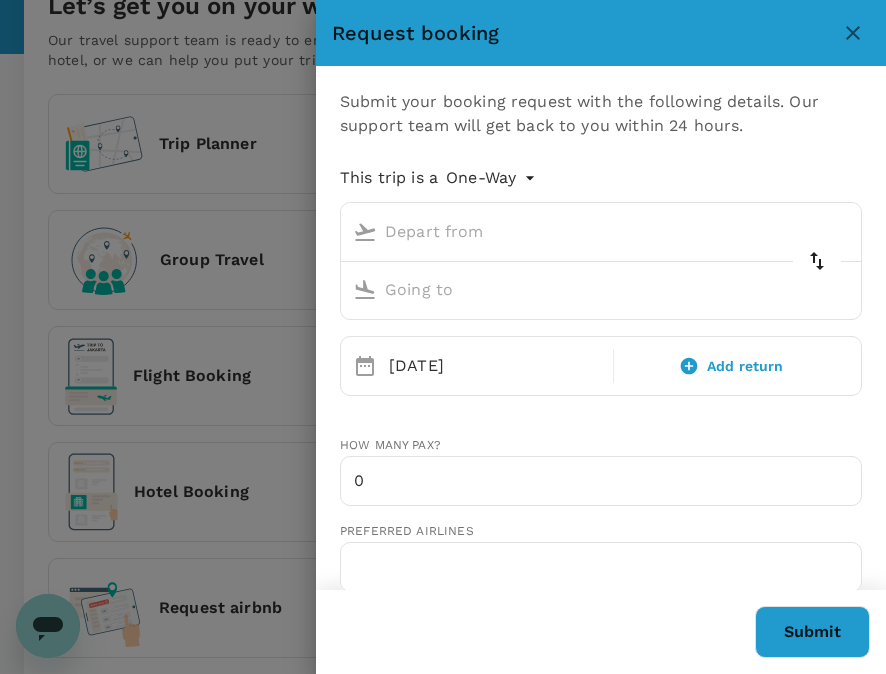 click at bounding box center (582, 231) 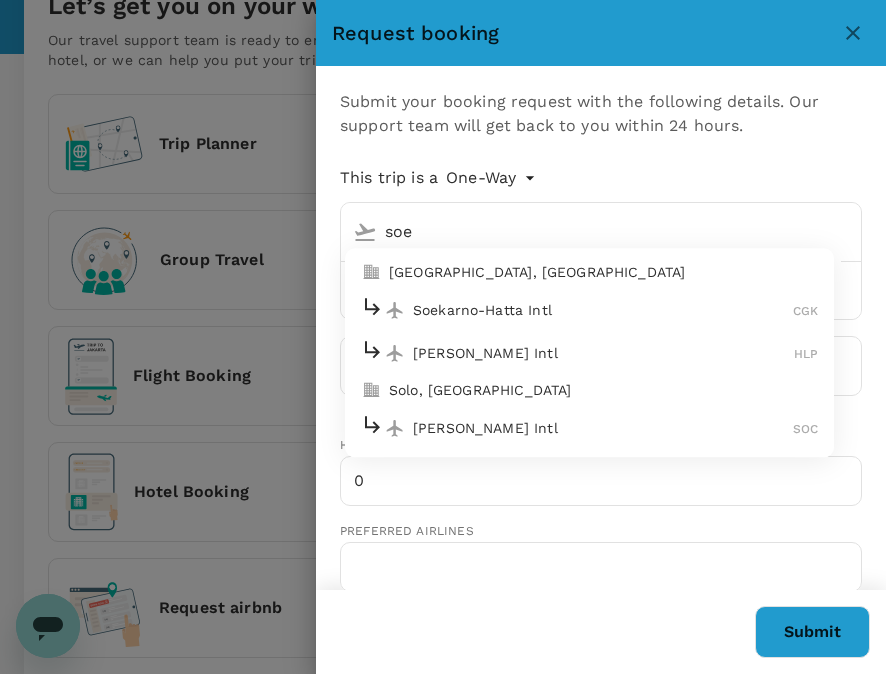 click on "Soekarno-Hatta Intl" at bounding box center (603, 310) 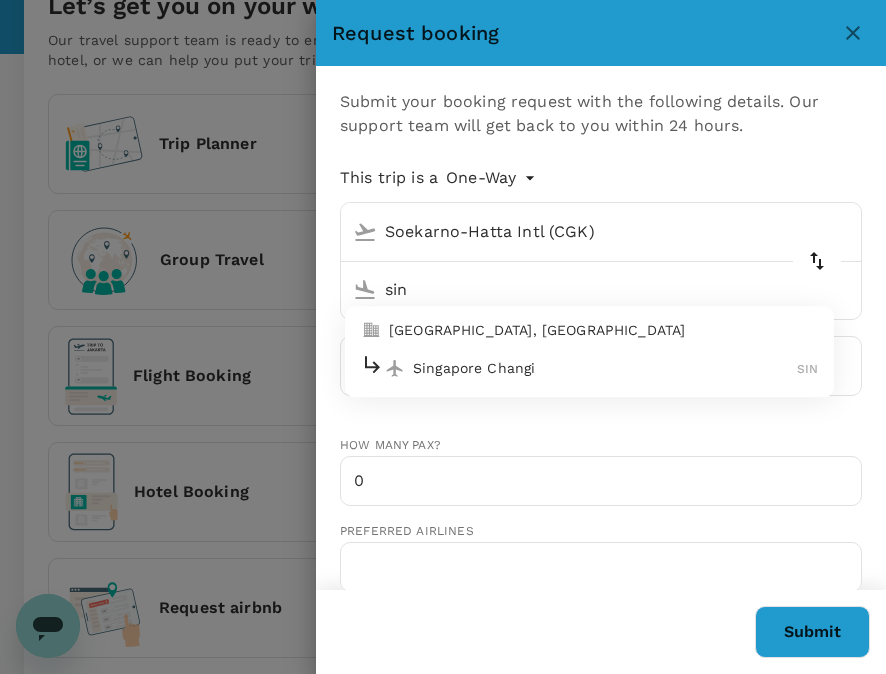 click on "Singapore Changi" at bounding box center (605, 368) 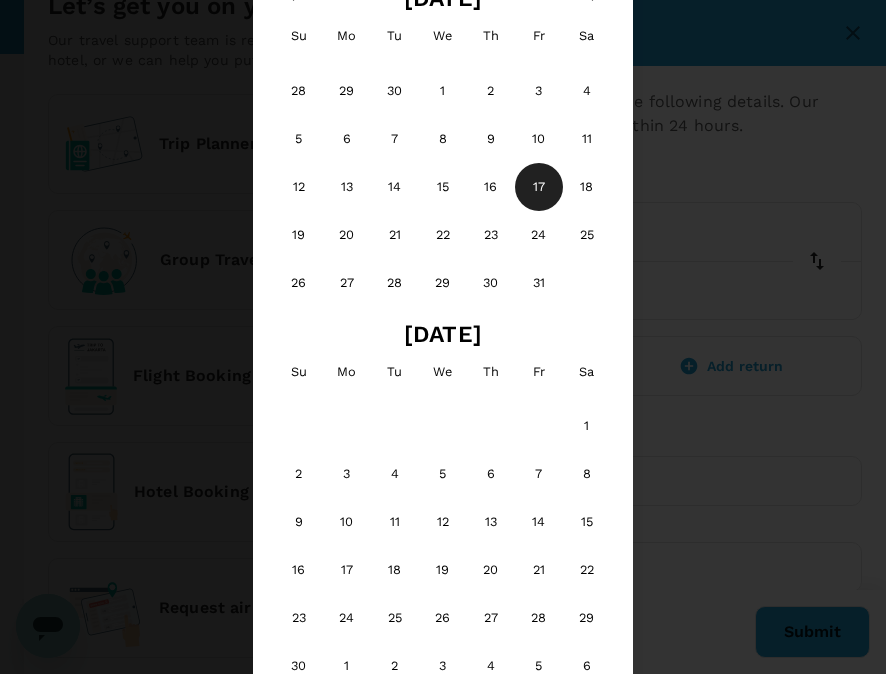 type on "Singapore Changi (SIN)" 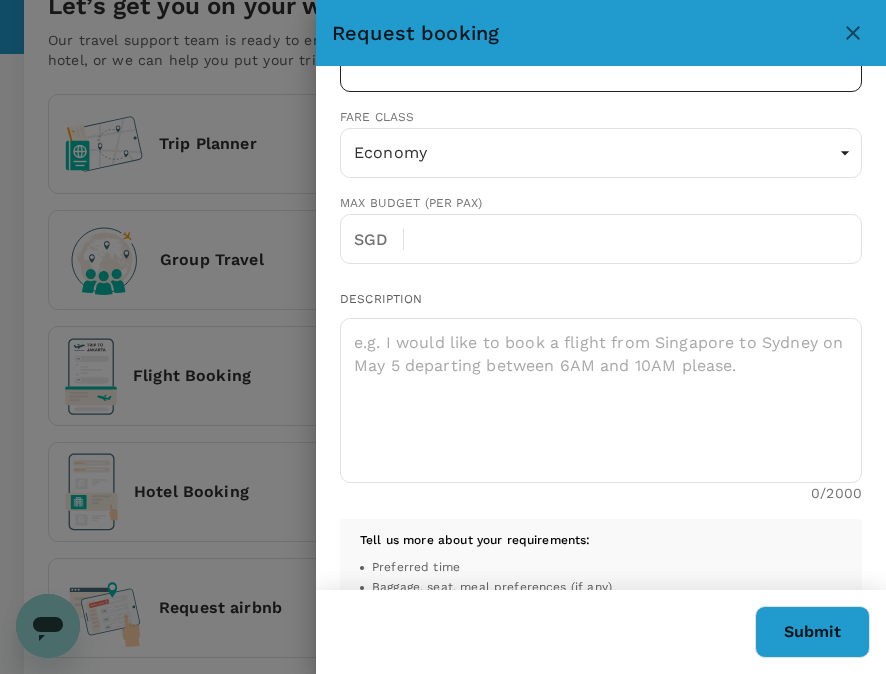 scroll, scrollTop: 800, scrollLeft: 0, axis: vertical 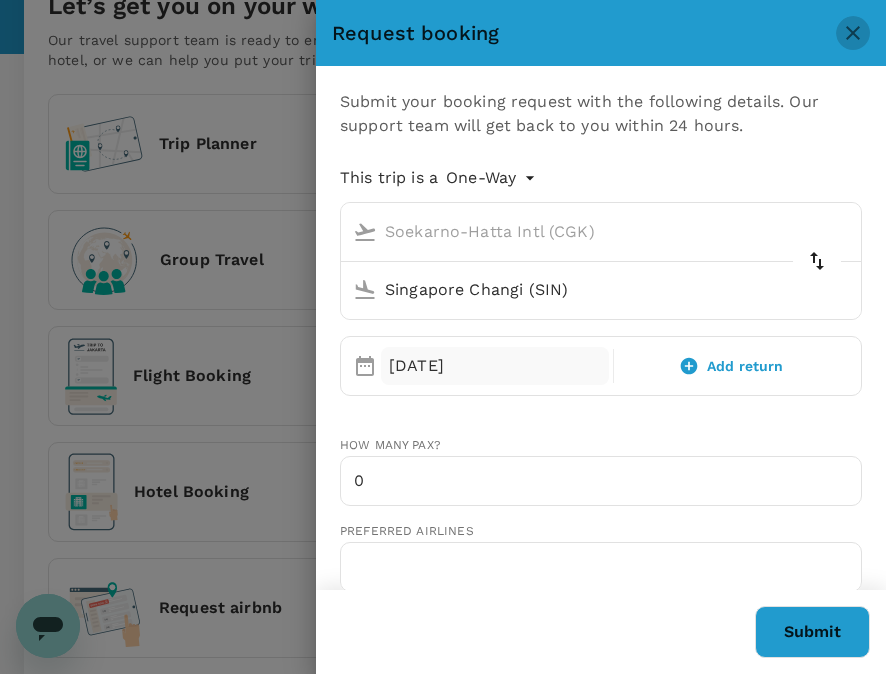 click 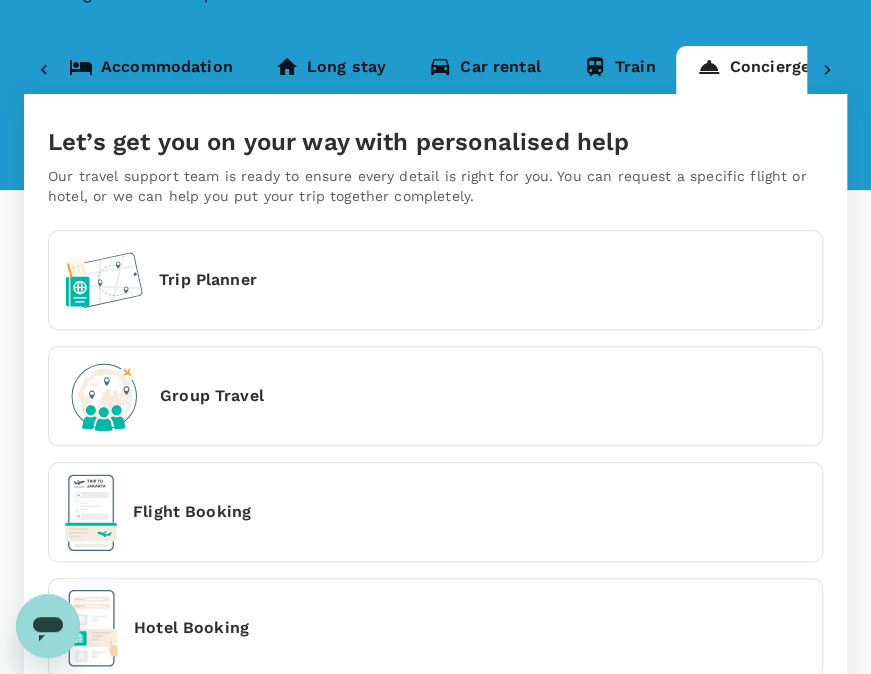 scroll, scrollTop: 0, scrollLeft: 0, axis: both 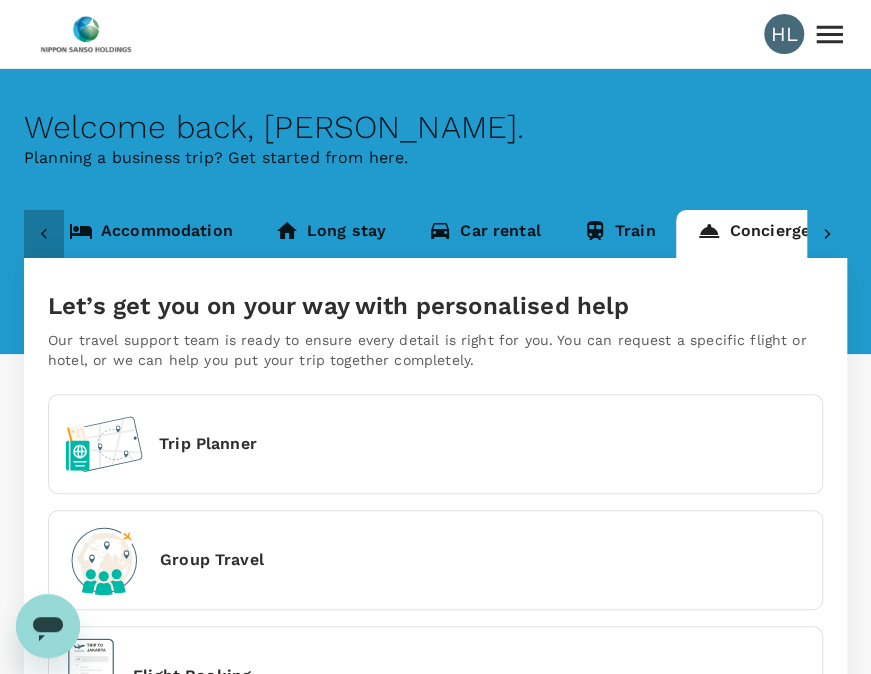 click 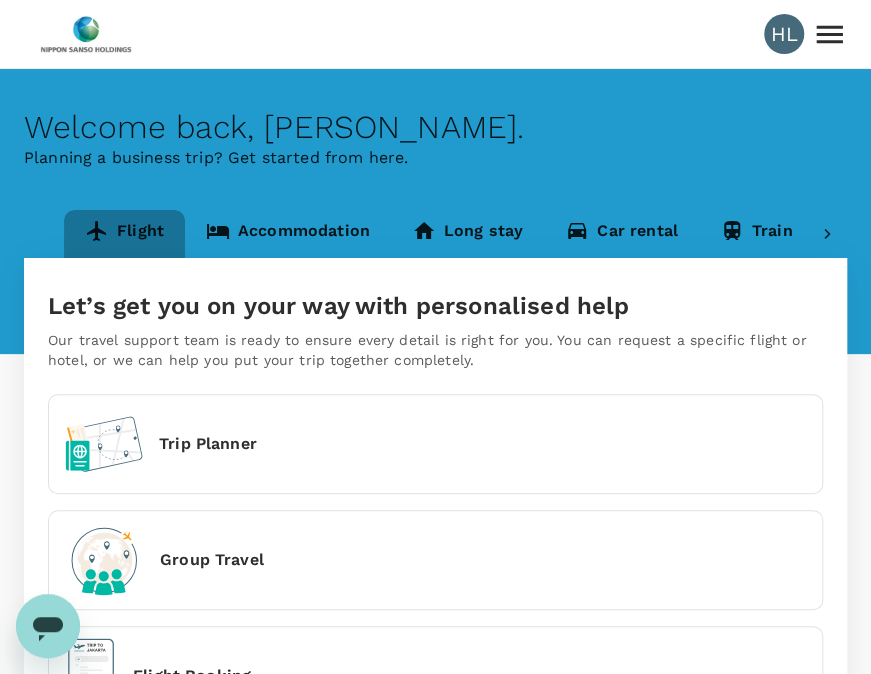 click on "Flight" at bounding box center [124, 234] 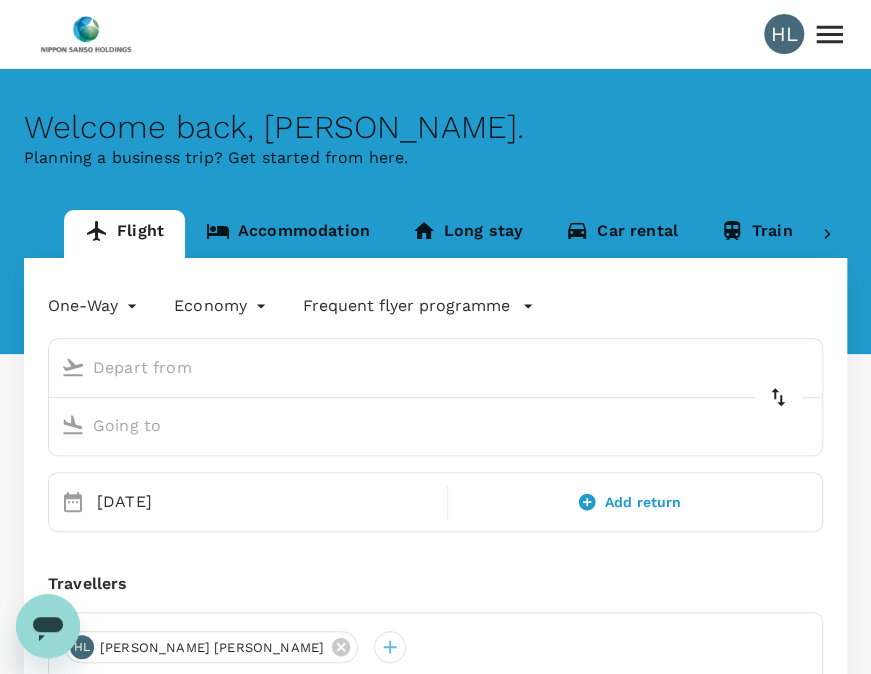 type on "Soekarno-Hatta Intl (CGK)" 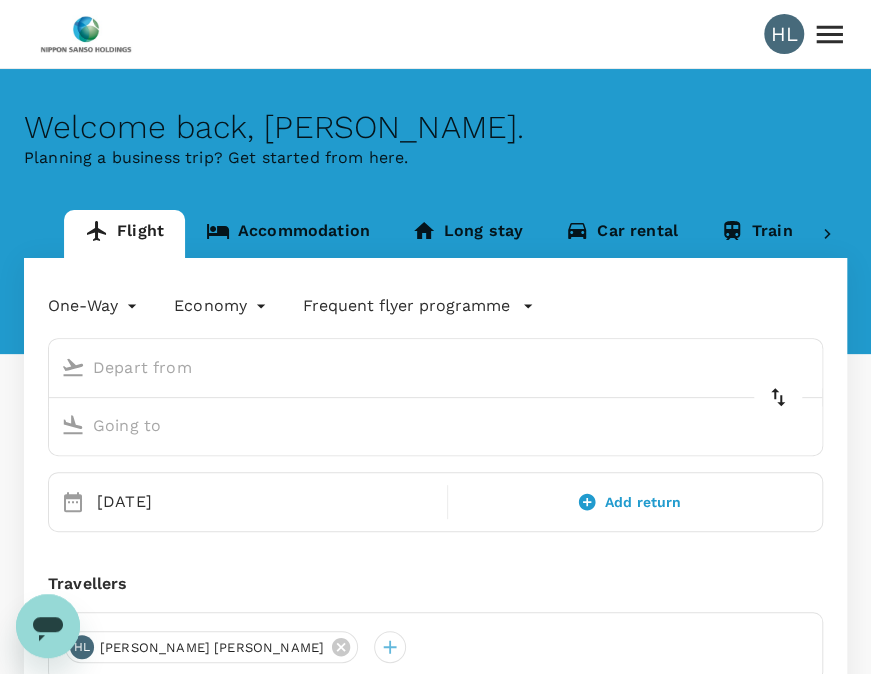 type on "Singapore Changi (SIN)" 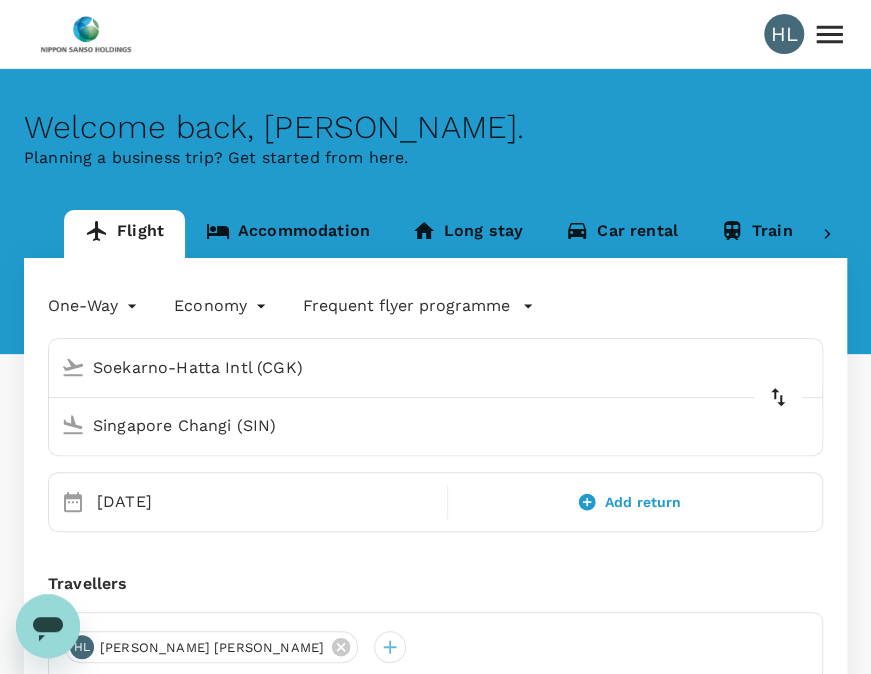 type 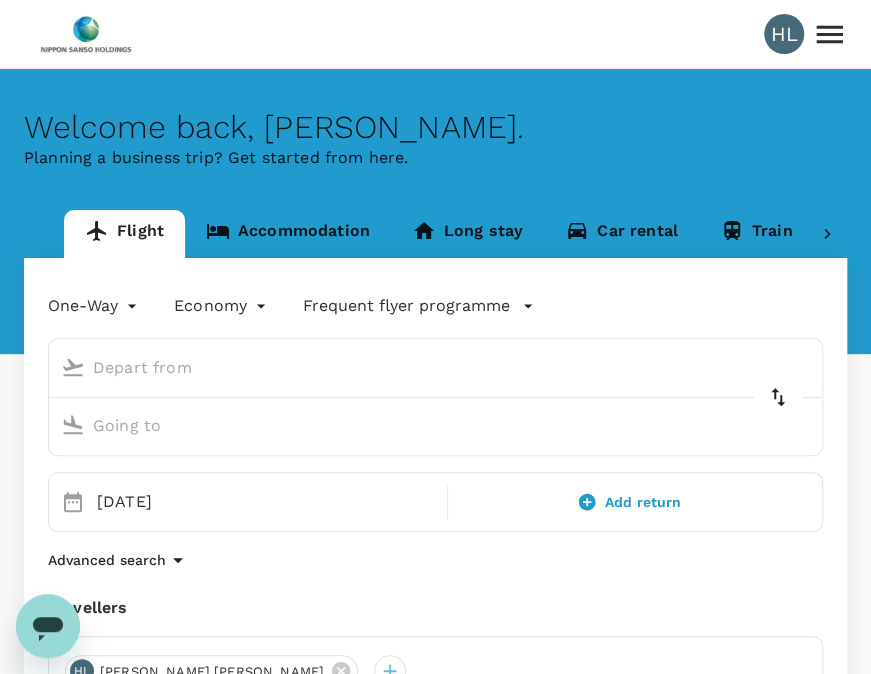 type on "Soekarno-Hatta Intl (CGK)" 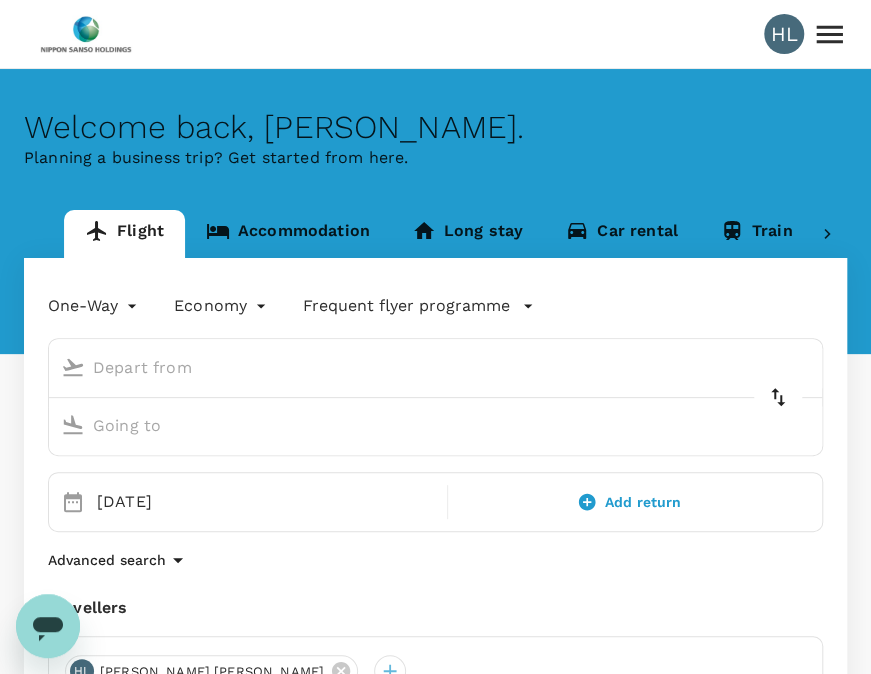 type on "Singapore Changi (SIN)" 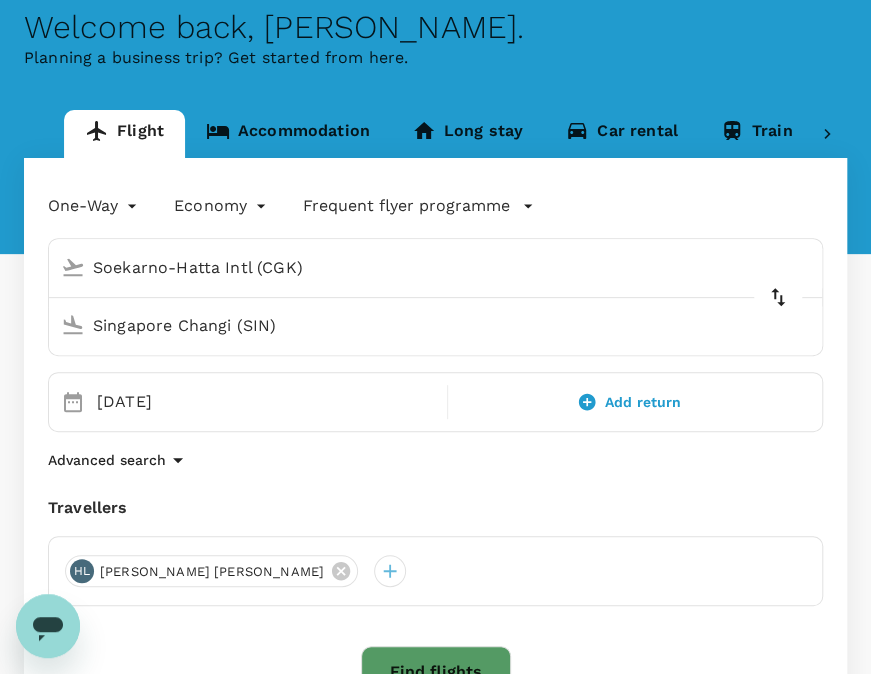 scroll, scrollTop: 300, scrollLeft: 0, axis: vertical 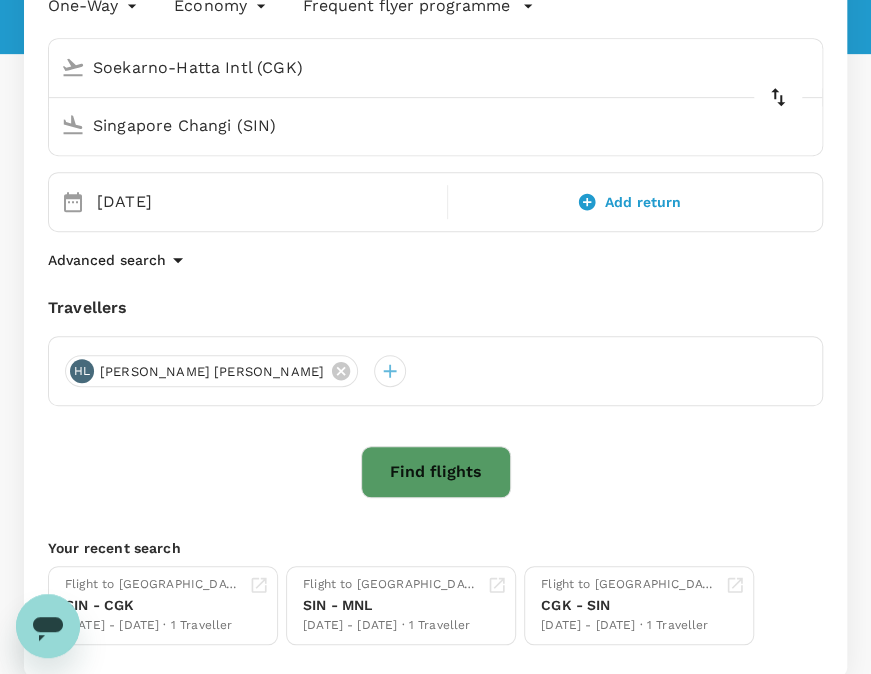 click on "Find flights" at bounding box center [436, 472] 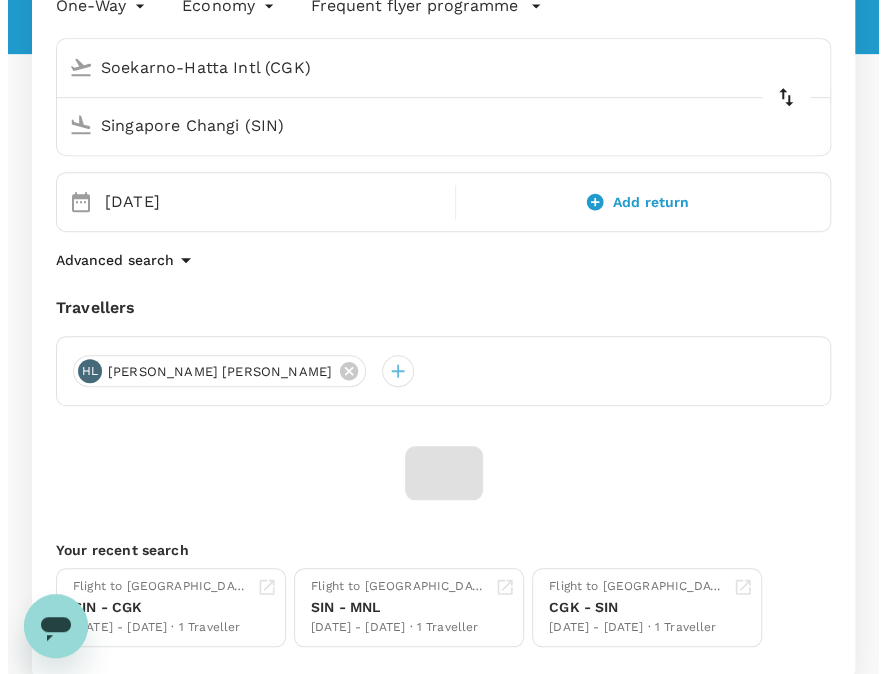 scroll, scrollTop: 0, scrollLeft: 0, axis: both 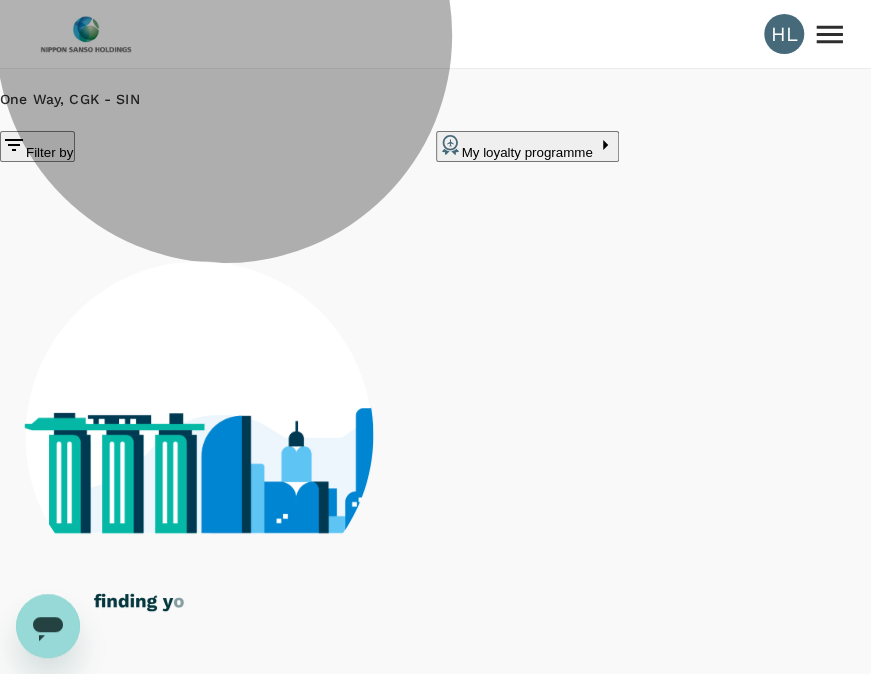 click on "Filter by" at bounding box center (37, 146) 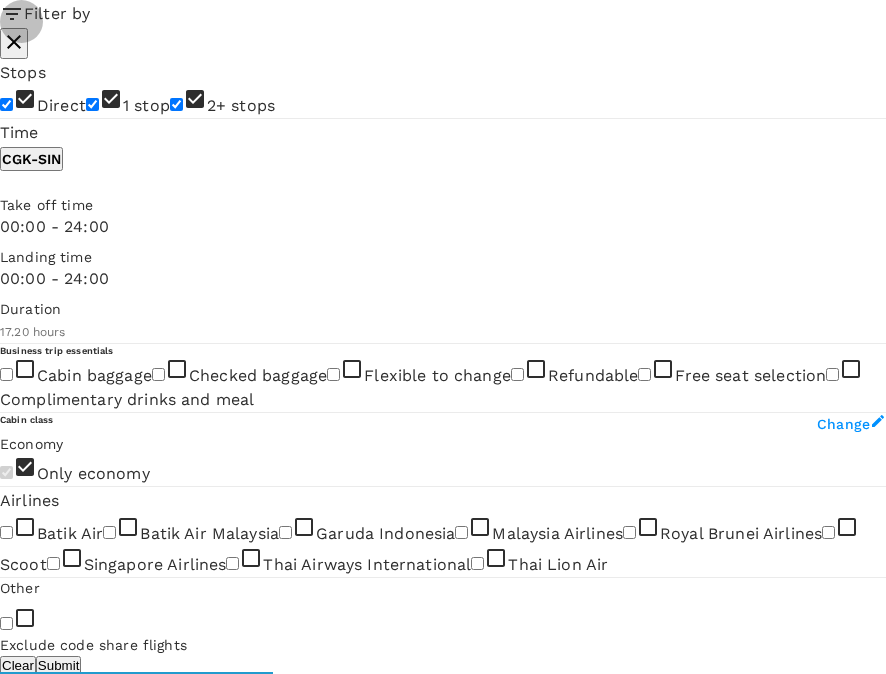 click on "1 stop" at bounding box center (92, 104) 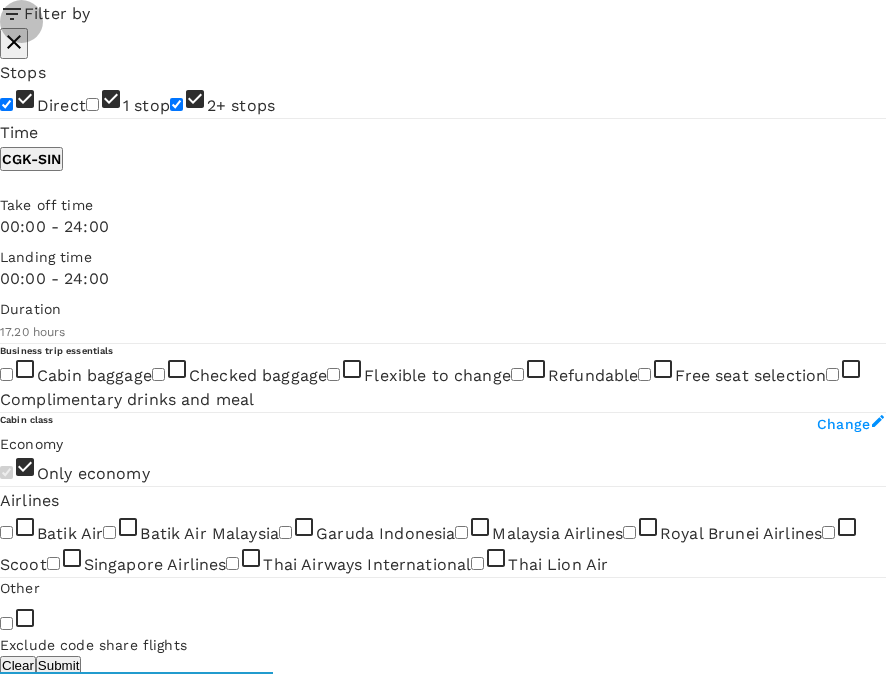 checkbox on "false" 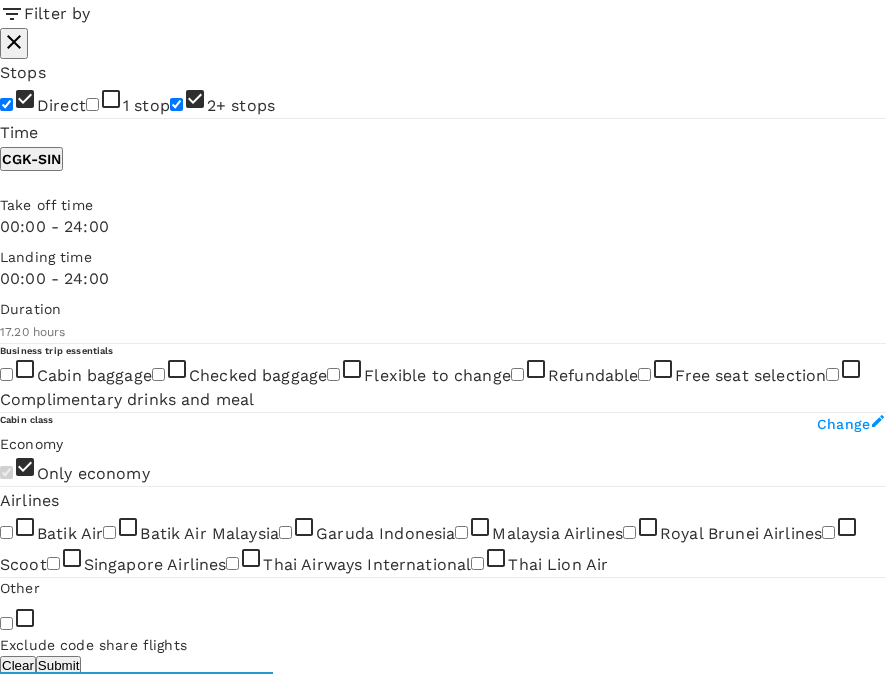 click on "2+ stops" at bounding box center [176, 104] 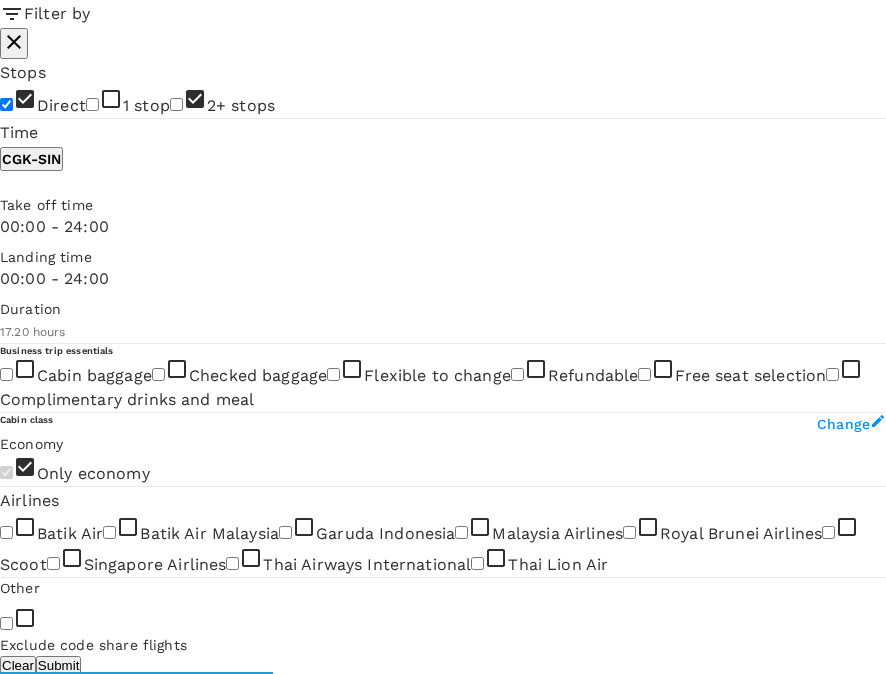checkbox on "false" 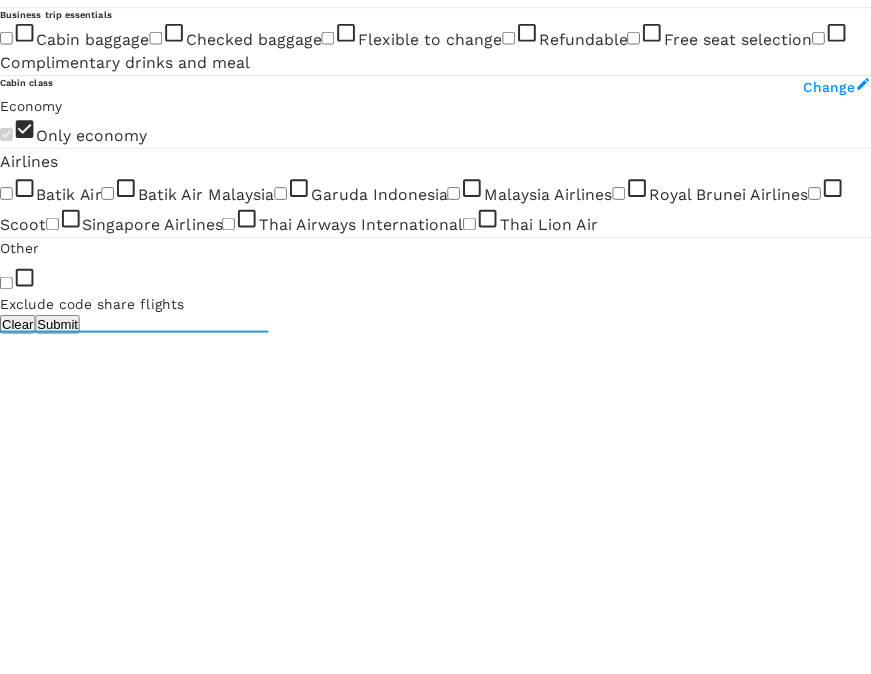 scroll, scrollTop: 1002, scrollLeft: 0, axis: vertical 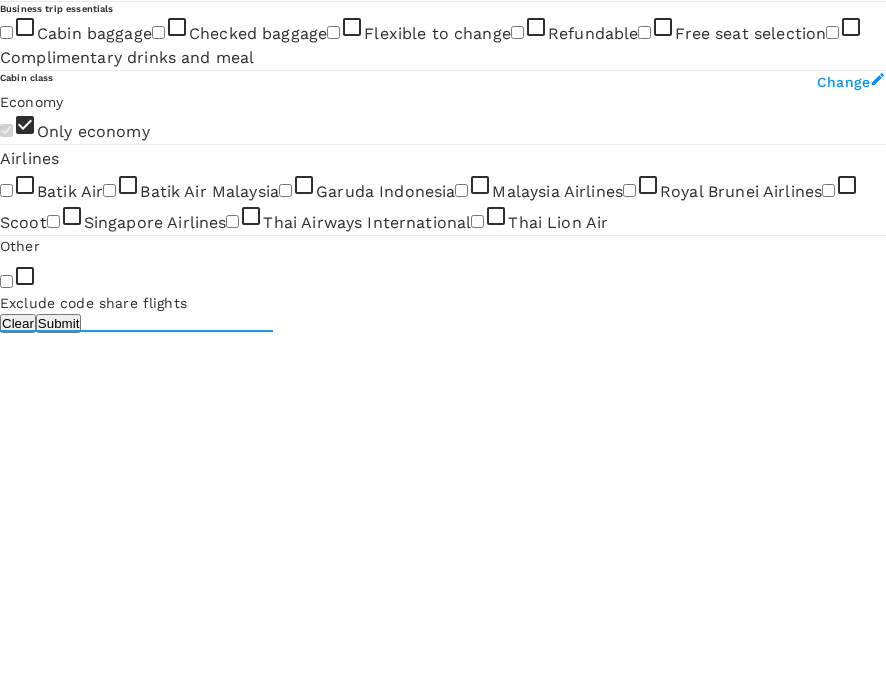 type on "1100" 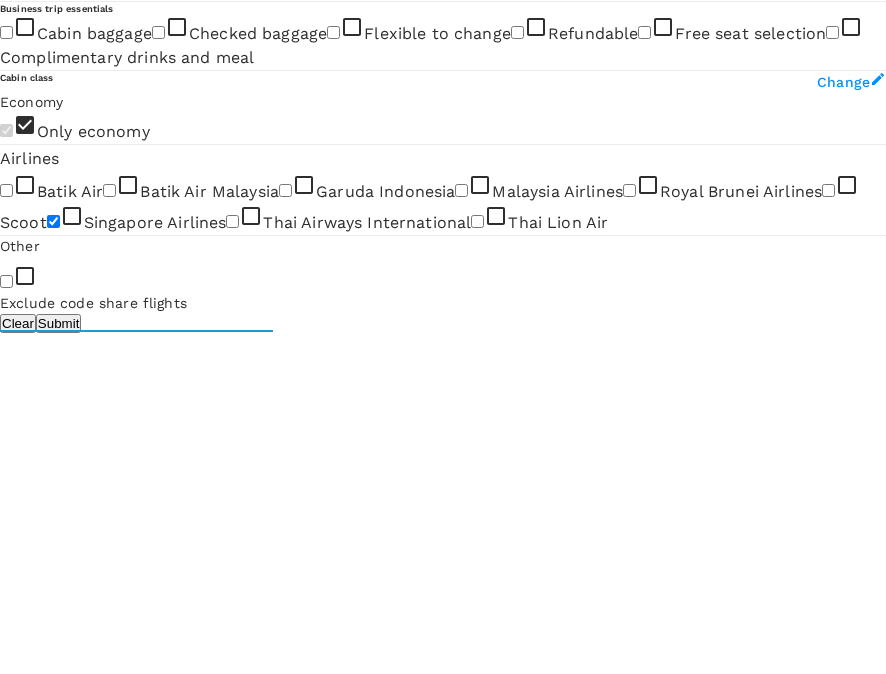 checkbox on "true" 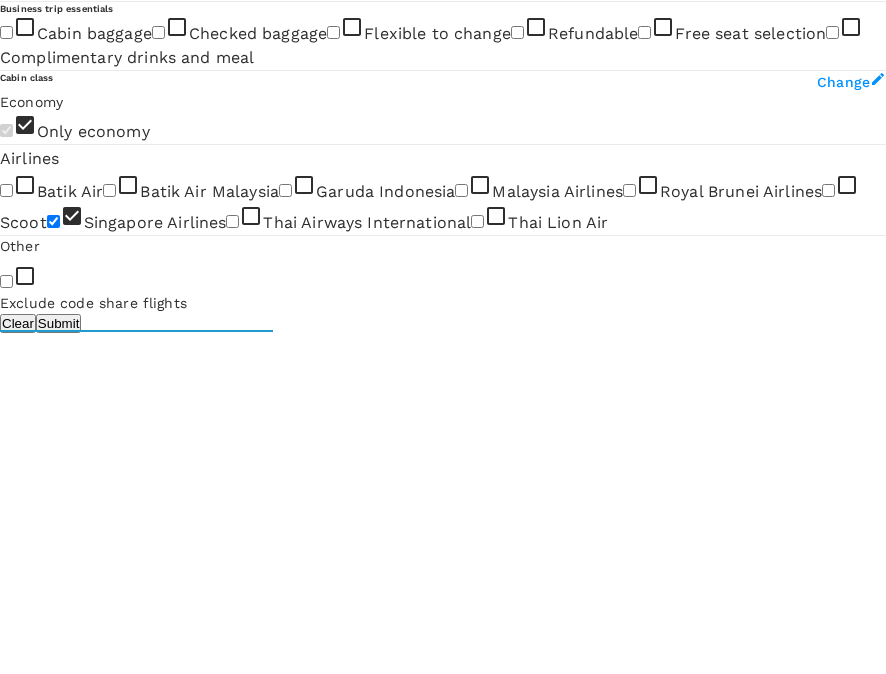 click on "Submit" at bounding box center (58, 323) 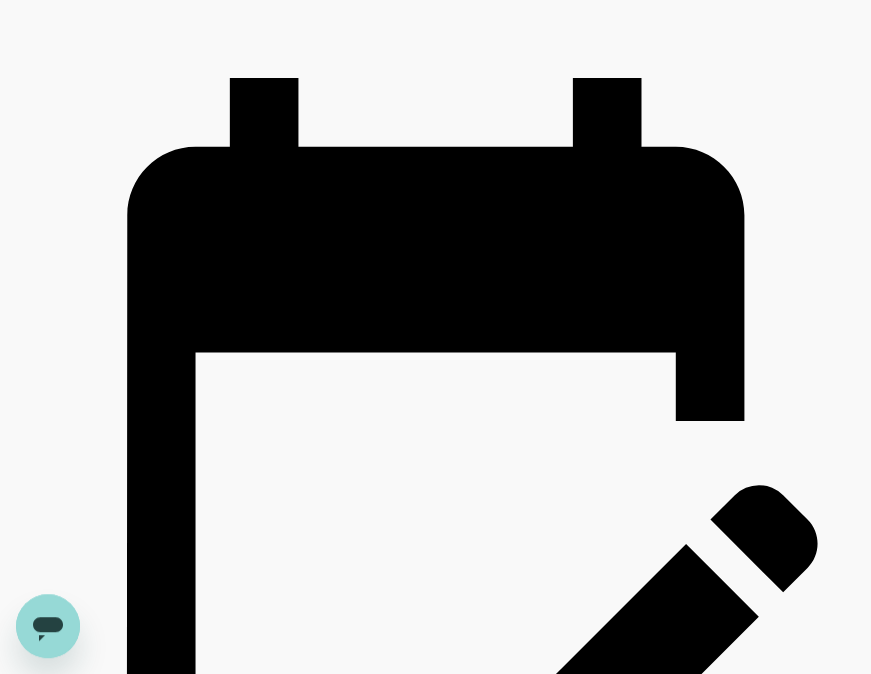 scroll, scrollTop: 1400, scrollLeft: 0, axis: vertical 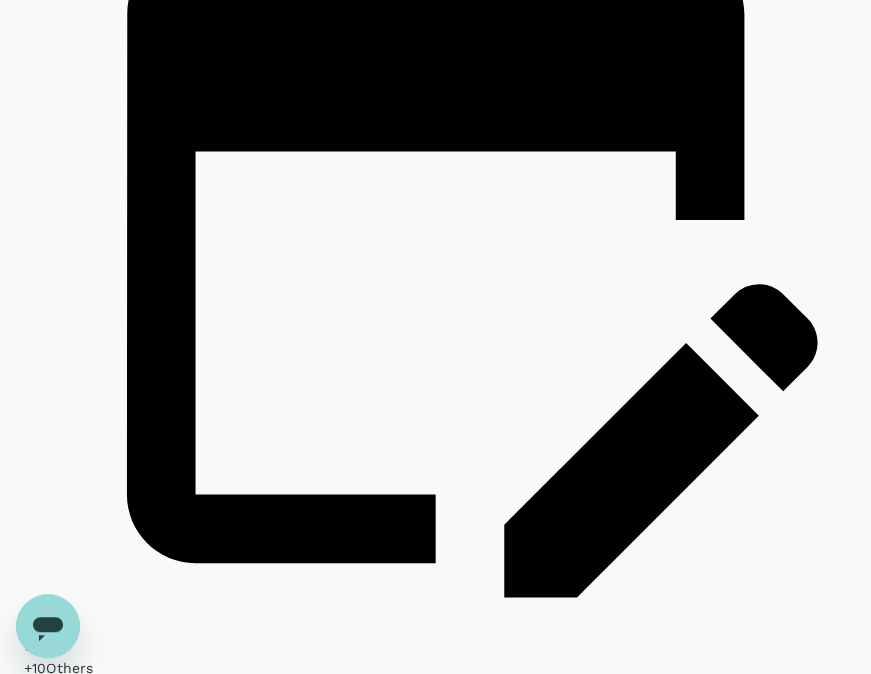 click on "View options" at bounding box center (63, 10754) 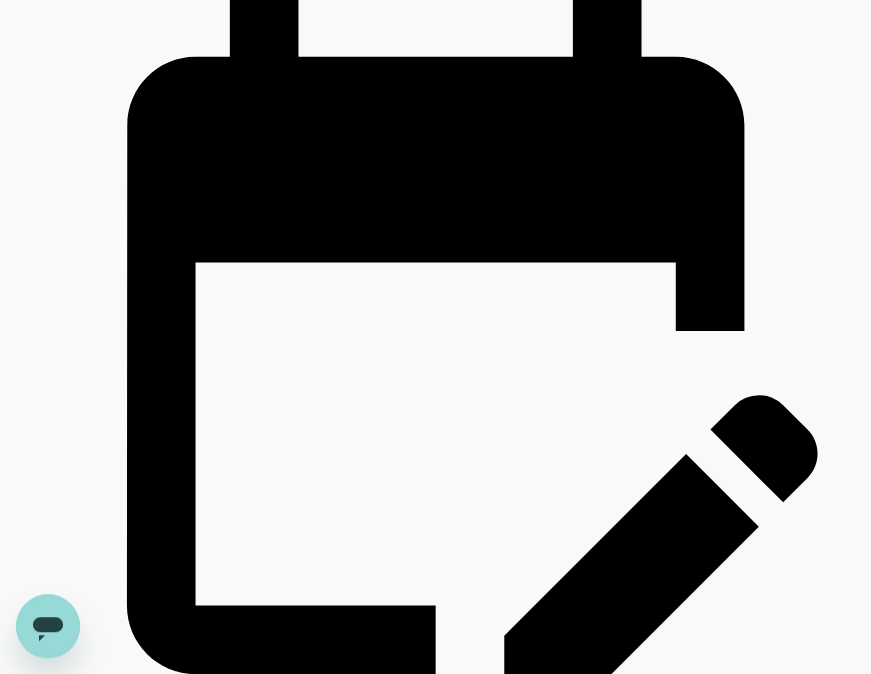 scroll, scrollTop: 1345, scrollLeft: 0, axis: vertical 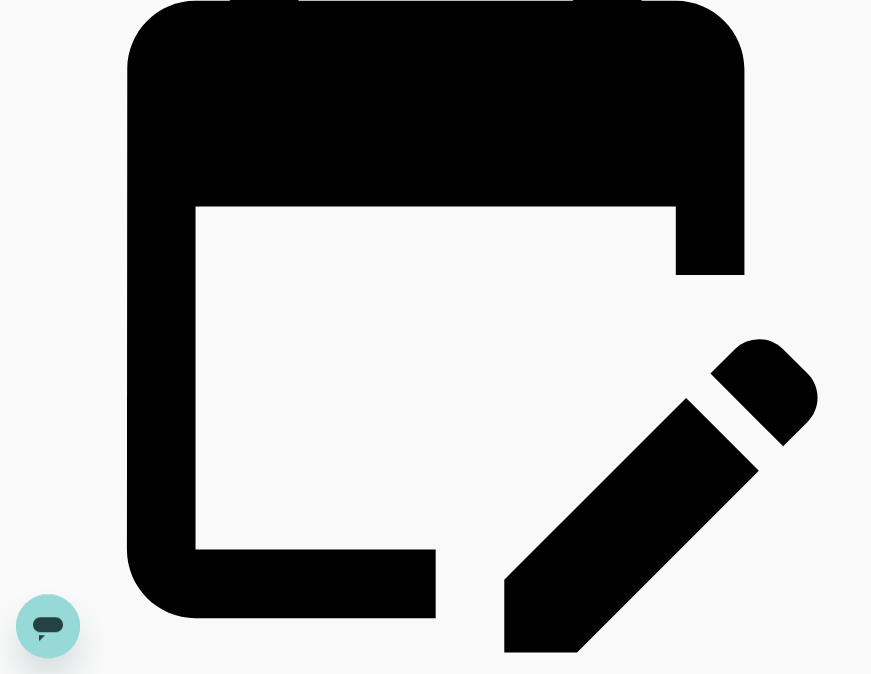 click on "View options" at bounding box center [63, 8811] 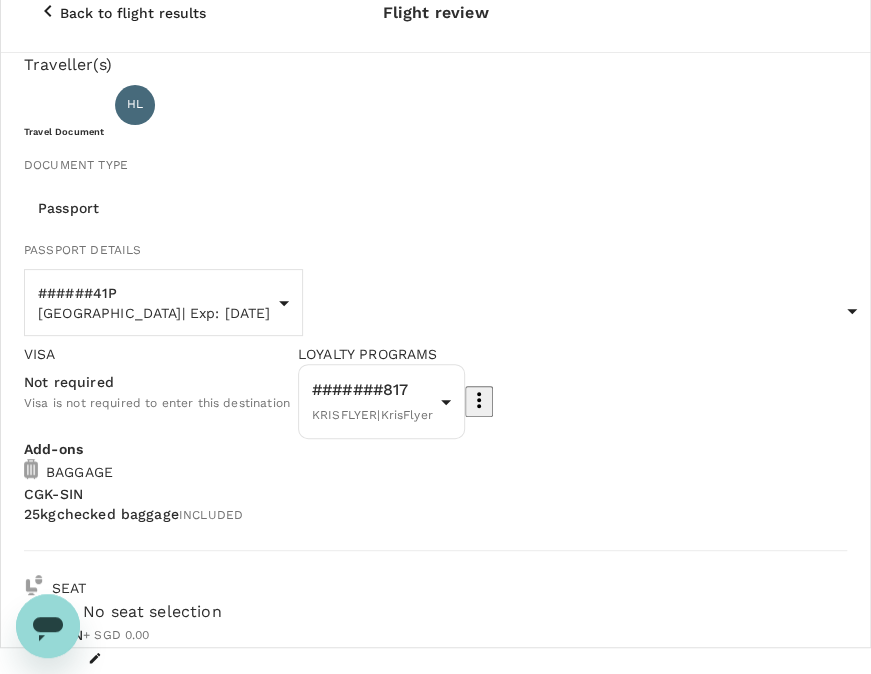 scroll, scrollTop: 0, scrollLeft: 0, axis: both 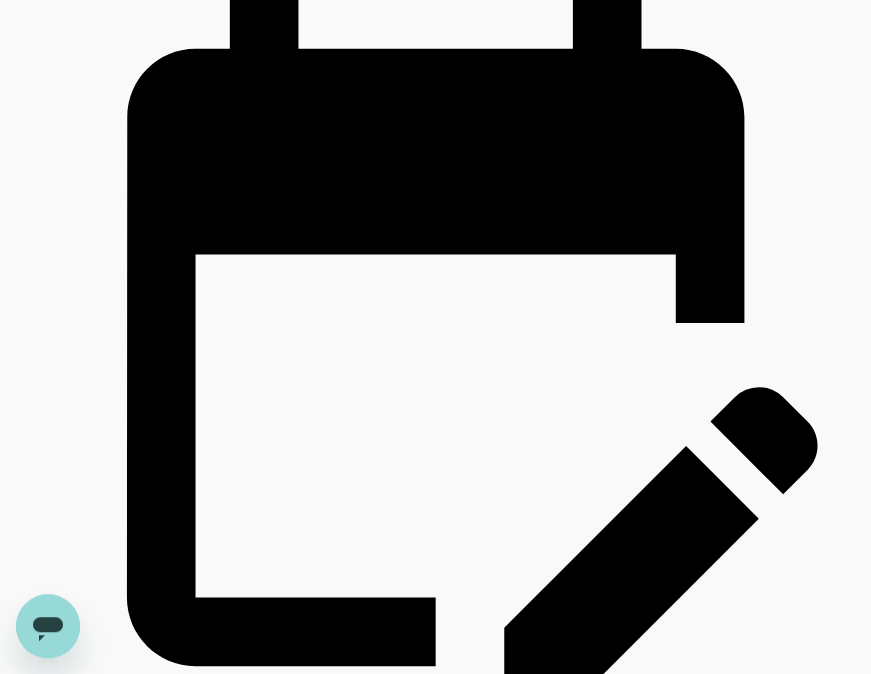 click on "View options" at bounding box center [63, 10856] 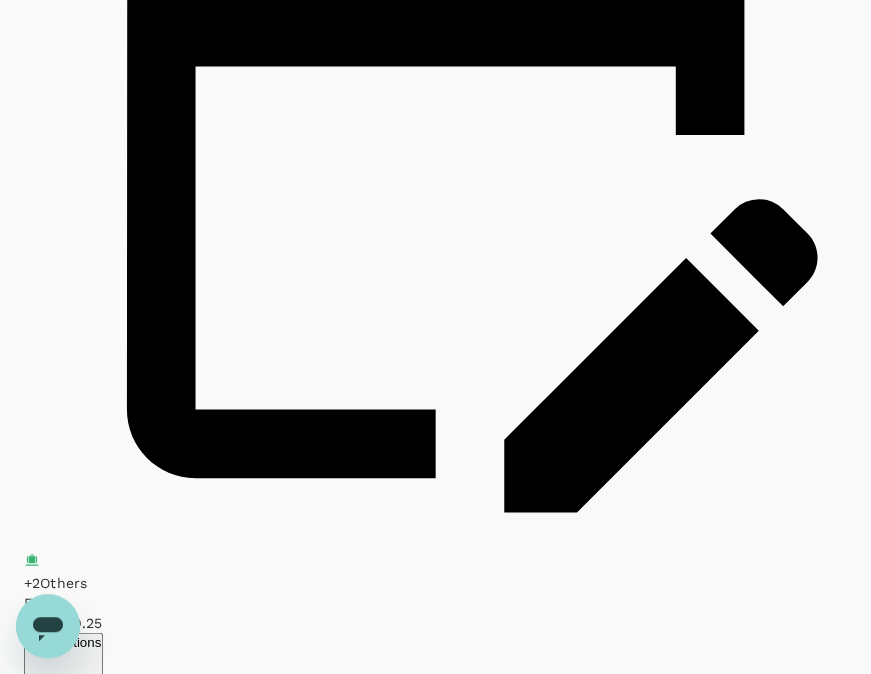 scroll, scrollTop: 1500, scrollLeft: 0, axis: vertical 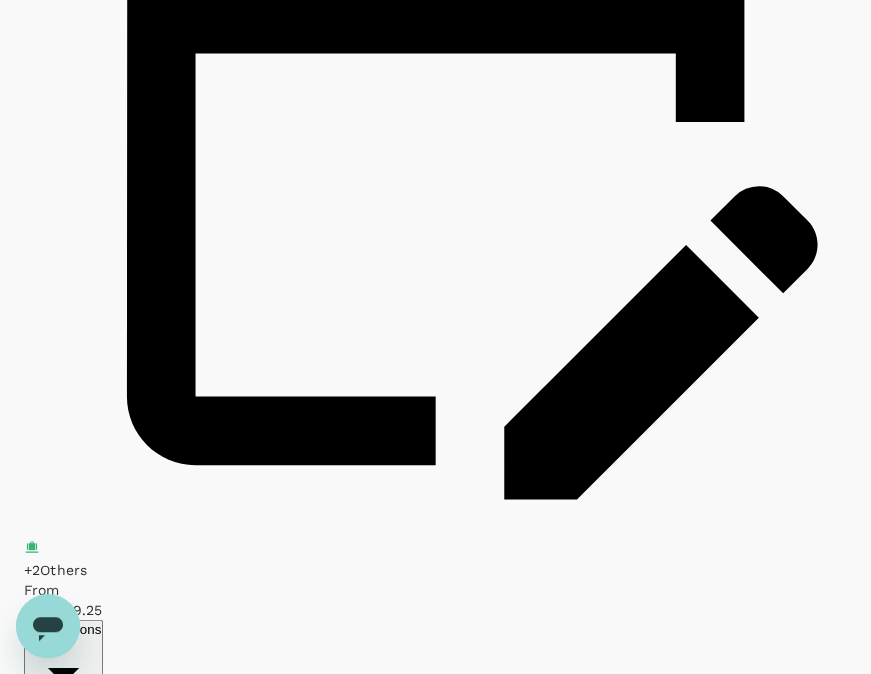 click on "SGD 168.25" at bounding box center (435, 10598) 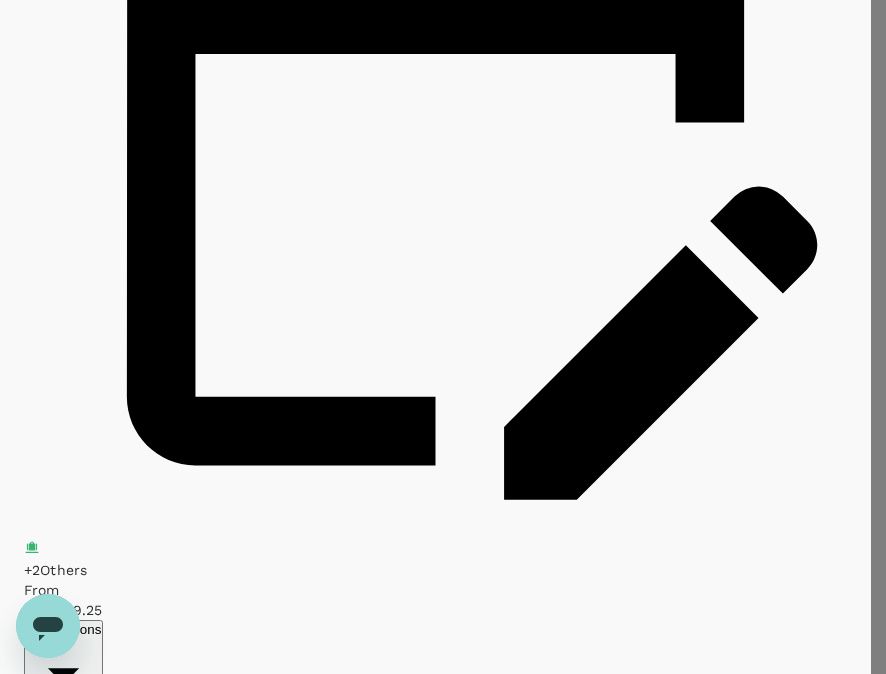 click on "CGK-SIN : Economy (N)" at bounding box center (435, 27817) 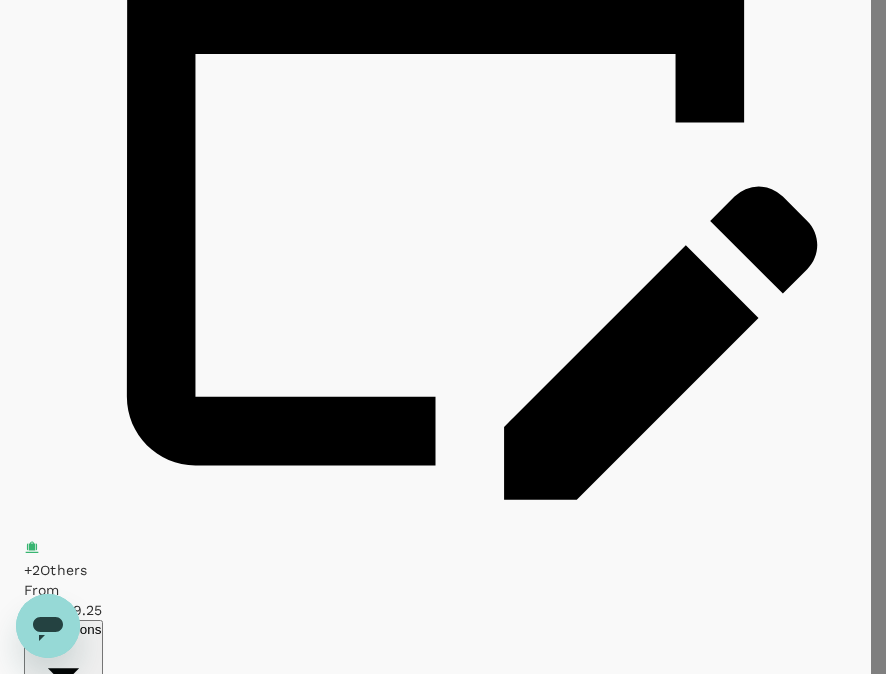 click 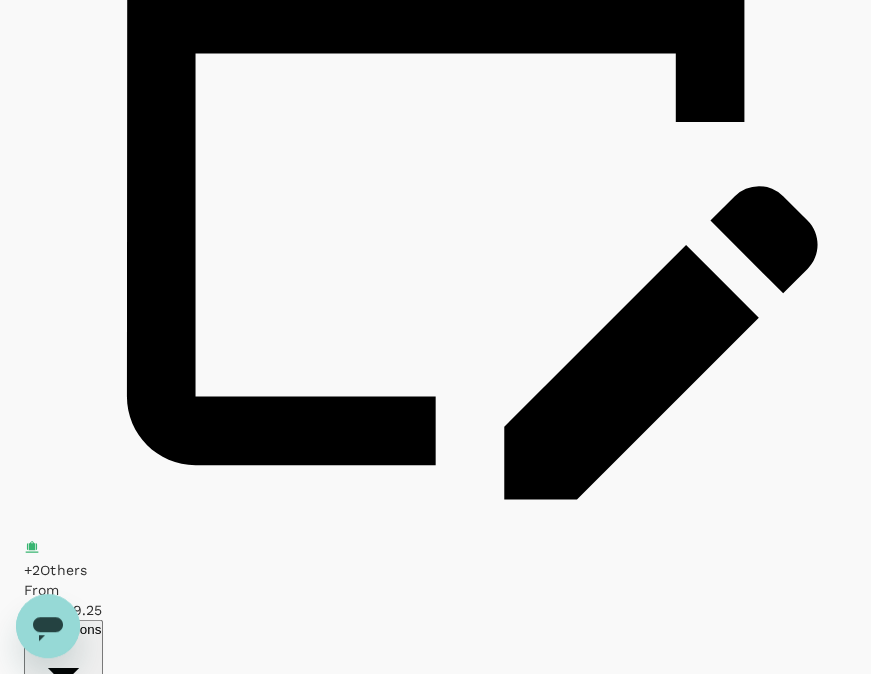 click on "Economy Value" at bounding box center [435, 10745] 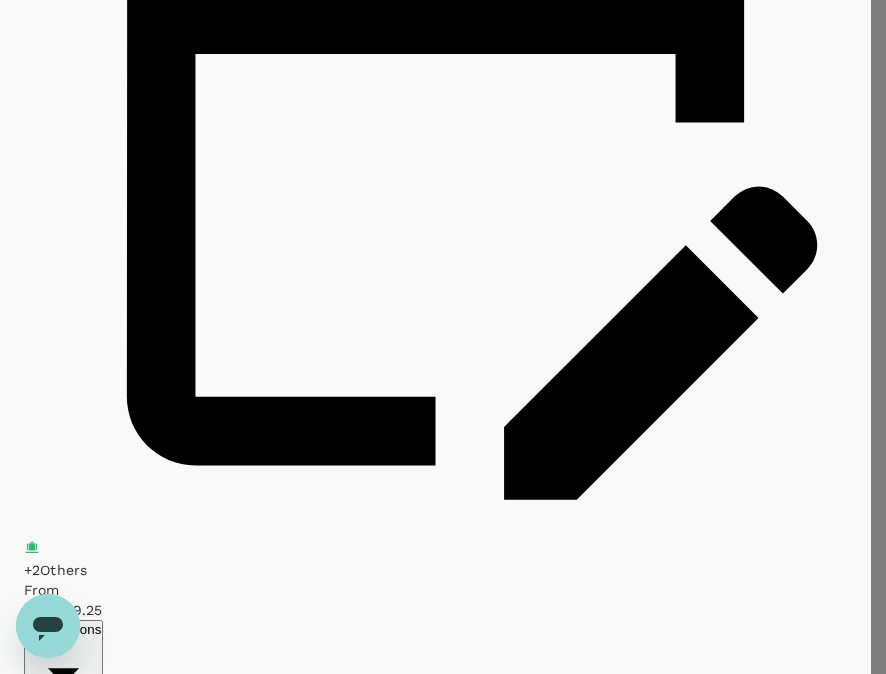 click 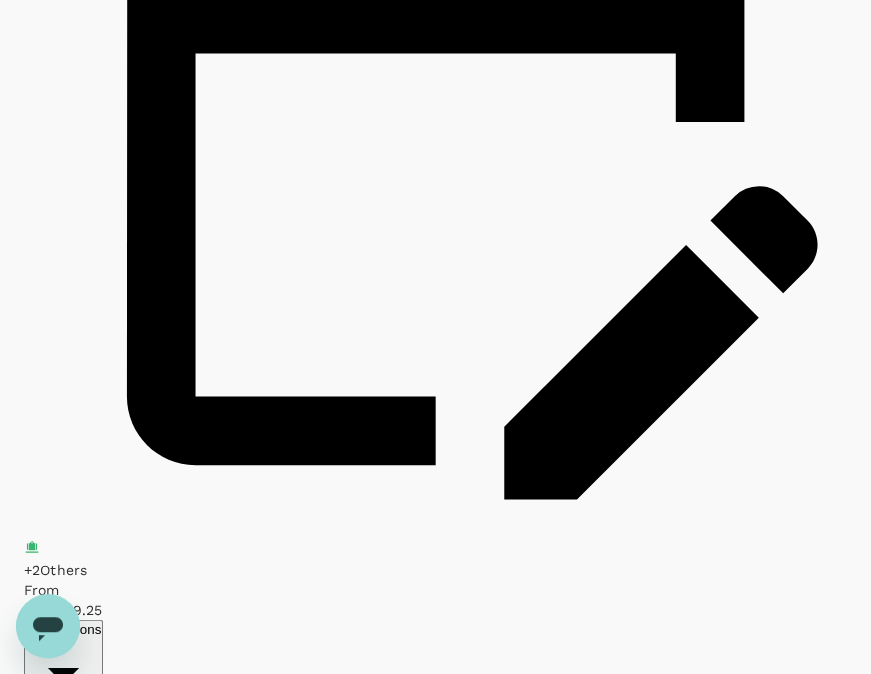 click at bounding box center (435, 12007) 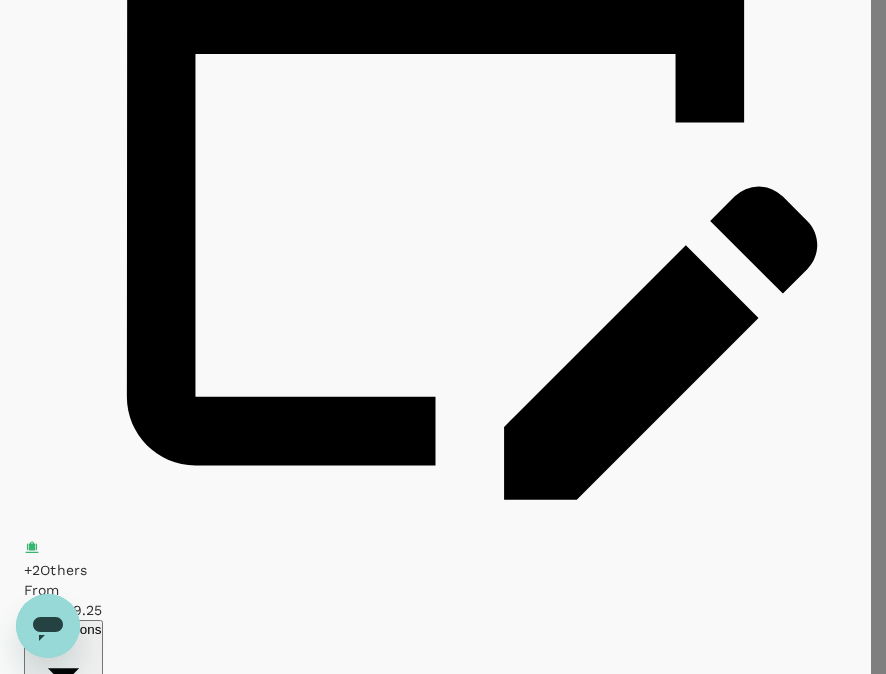 click 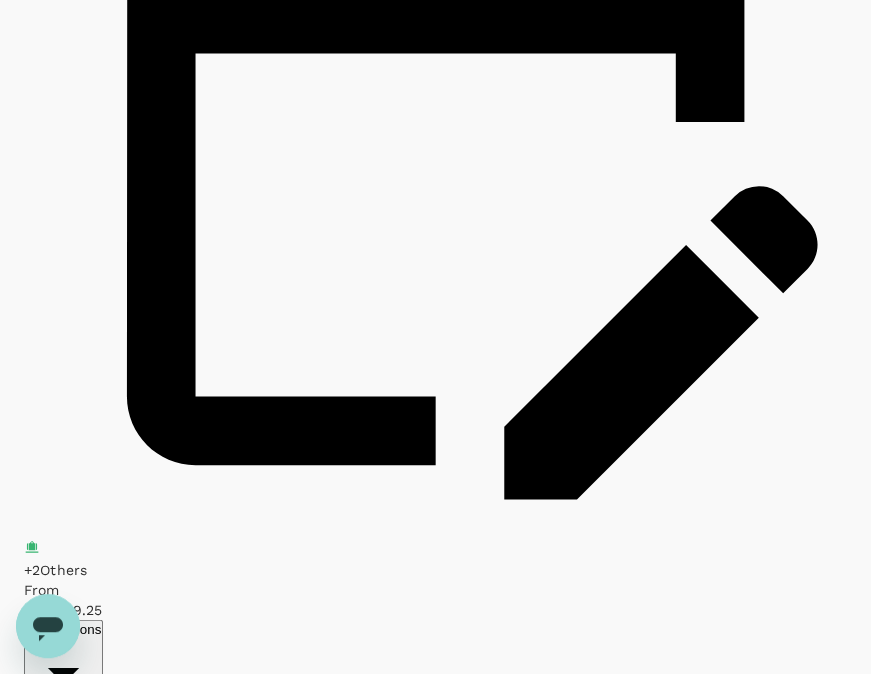 click on "+ 2" at bounding box center (32, 12452) 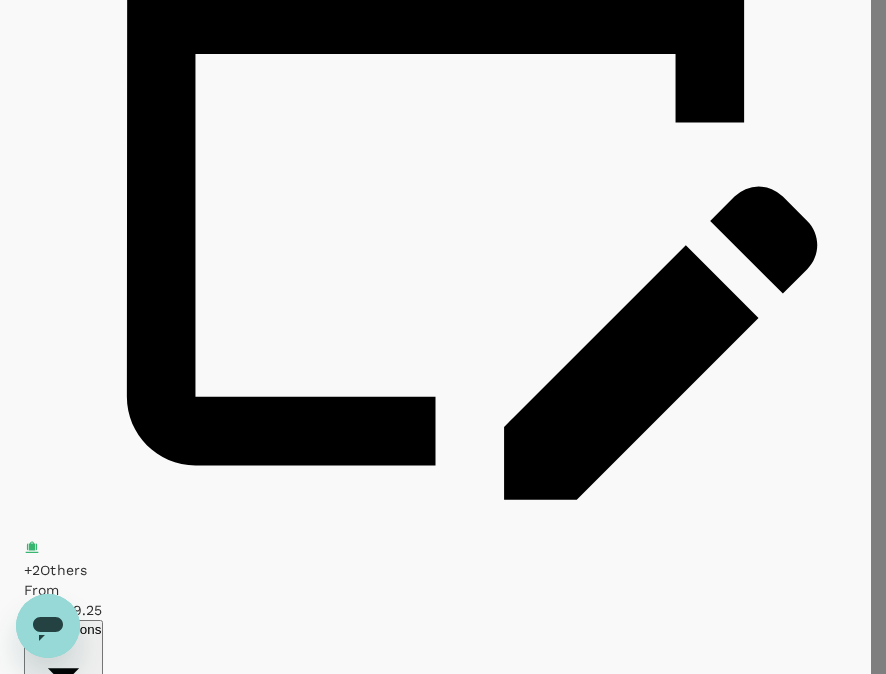 click 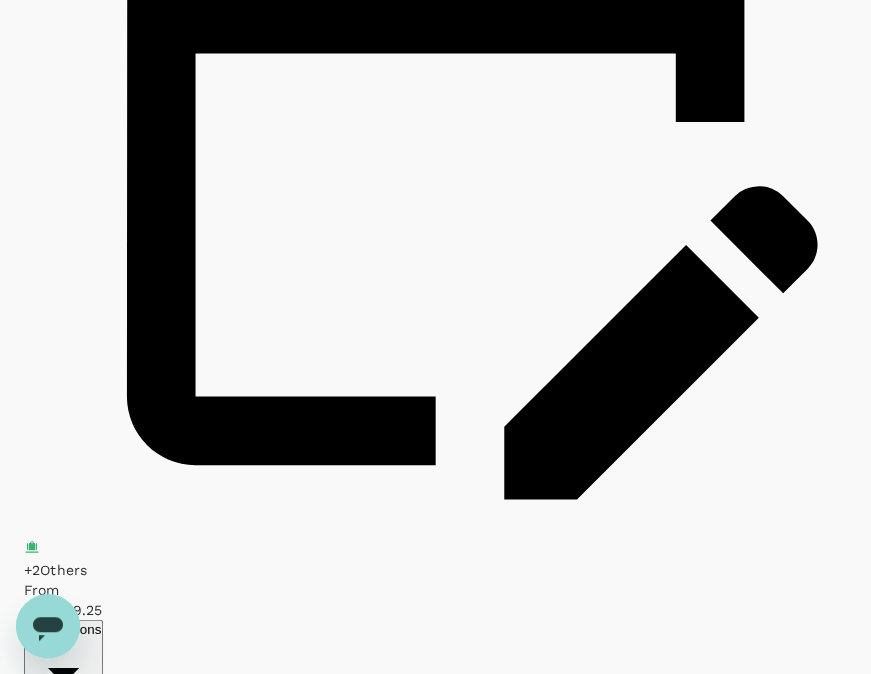 click on "Others" at bounding box center [63, 10558] 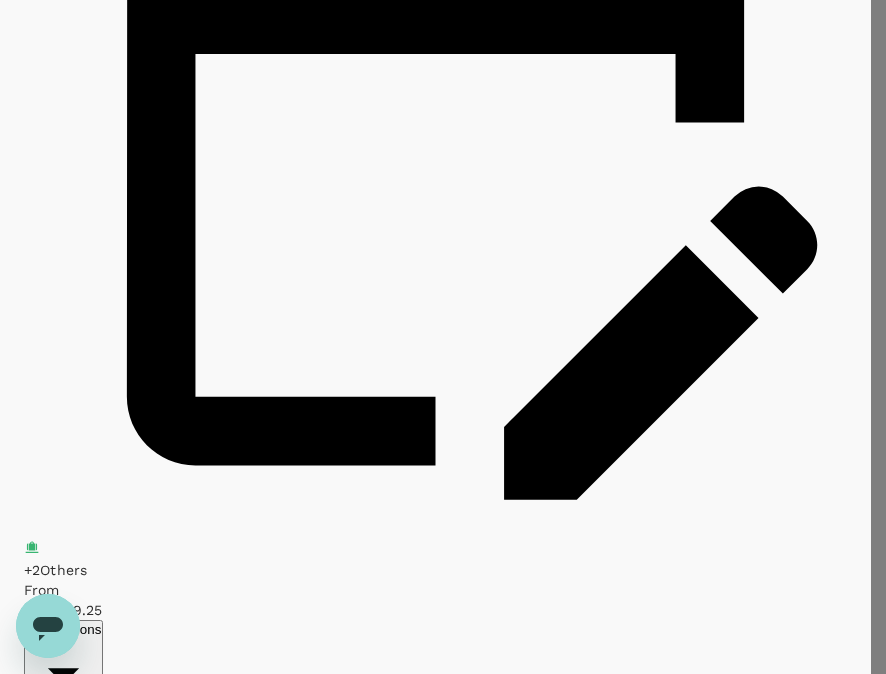 click 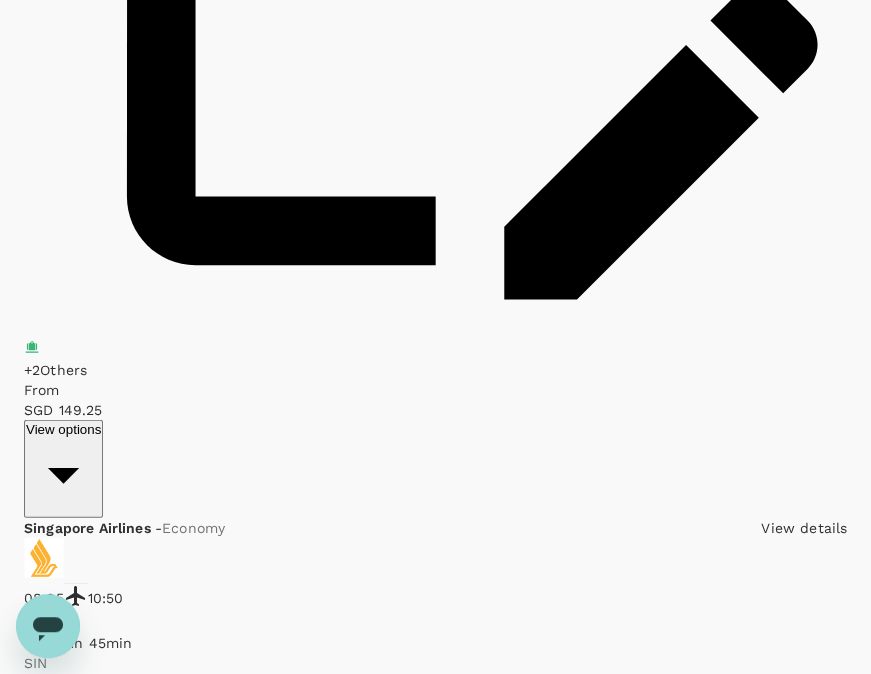 scroll, scrollTop: 1600, scrollLeft: 0, axis: vertical 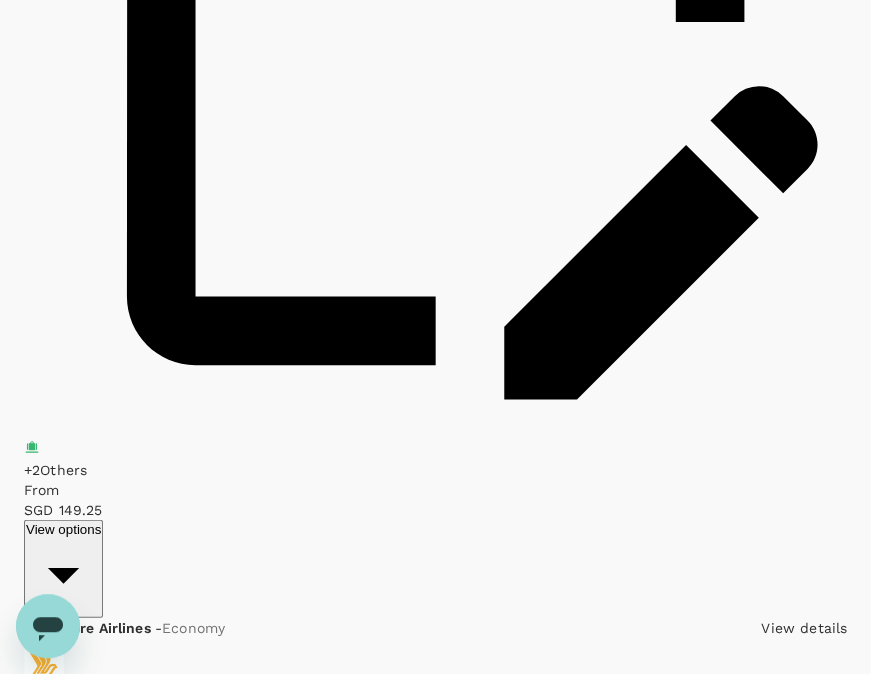 click on "SGD 168.25" at bounding box center (62, 12372) 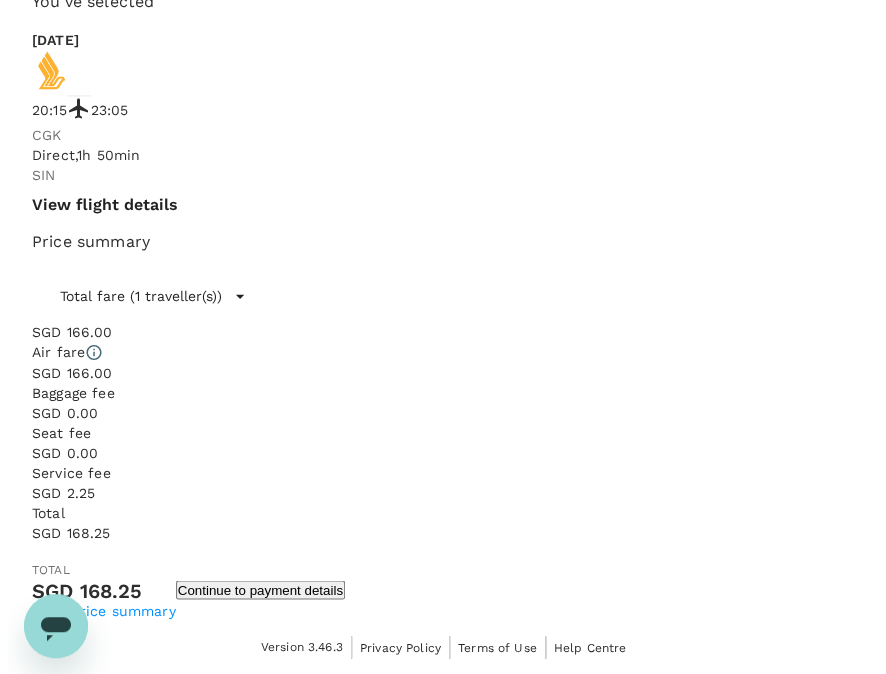 scroll, scrollTop: 1078, scrollLeft: 0, axis: vertical 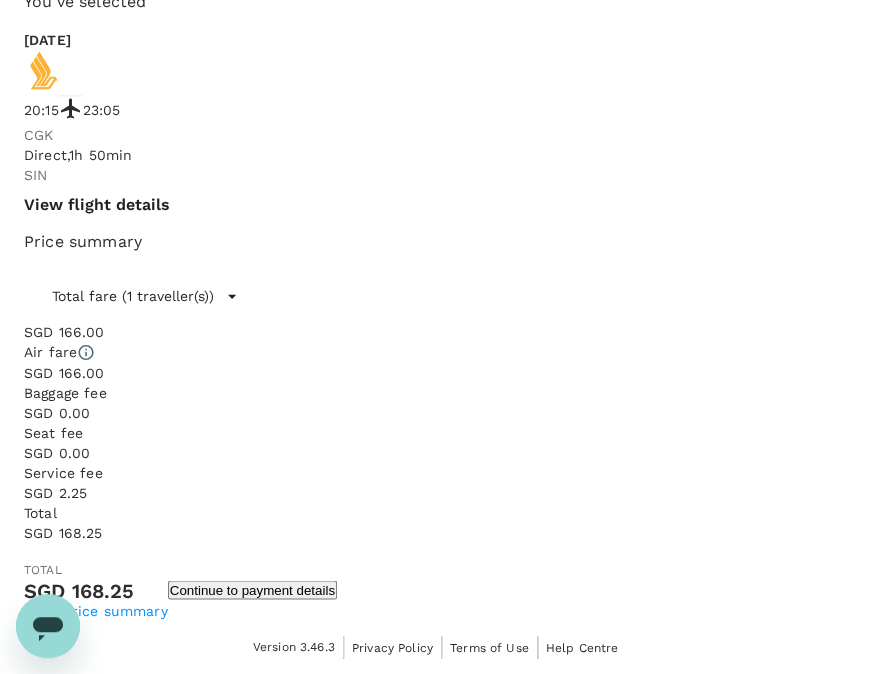 click on "View flight details" at bounding box center (97, 205) 